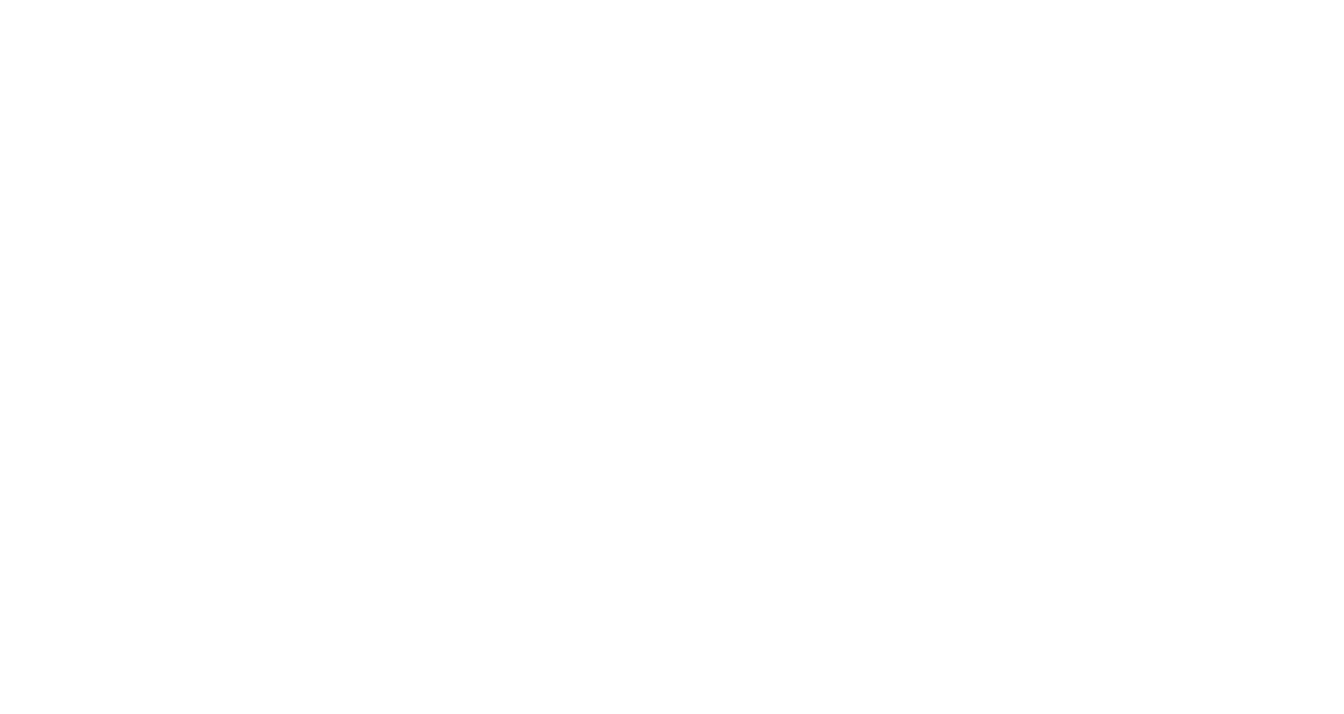 scroll, scrollTop: 0, scrollLeft: 0, axis: both 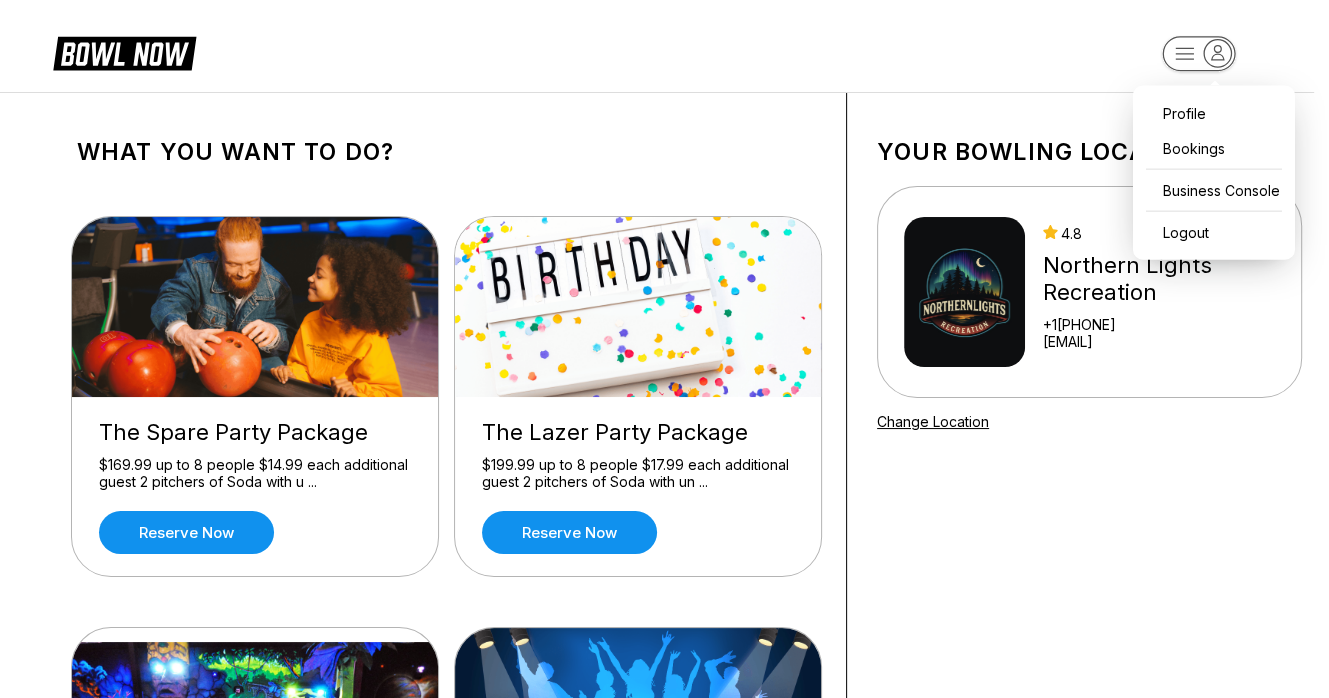 click on "Profile Bookings Business Console Logout What you want to do? The Spare Party Package $169.99 up to 8 people
$14.99 each additional guest
2 pitchers of Soda with u ... Reserve now The Lazer Party Package $199.99 up to 8 people
$17.99 each additional guest
2 pitchers of Soda with un ... Reserve now The V.I.P Party Package $269.99 up to 8 people
$22.99 each additional guest
2 pitchers of Soda with  ... Reserve now The Adventure Party Package $239.99 up to 8 people
$19.99 each additional guest
2 pitchers of Soda with u ... Reserve now Adult V.I.P Party Package 299.99 up to 8 people
22.99 each additional guest
2 pitchers of soda
2 Extra L ... Reserve now Your bowling location 4.8 Northern Lights Recreation   +1[PHONE] [EMAIL] Change Location about About BowlNow  Become a BowlNow partner  Schedule a demo INTERESTED IN LEARNING MORE ABOUT THE BOWL NOW PARTNERSHIP? Send us a message using the online form! send us a message send ©  2025  BowlNow /places/pI0nVLfCfzREgarlnuF2/products" at bounding box center [664, 999] 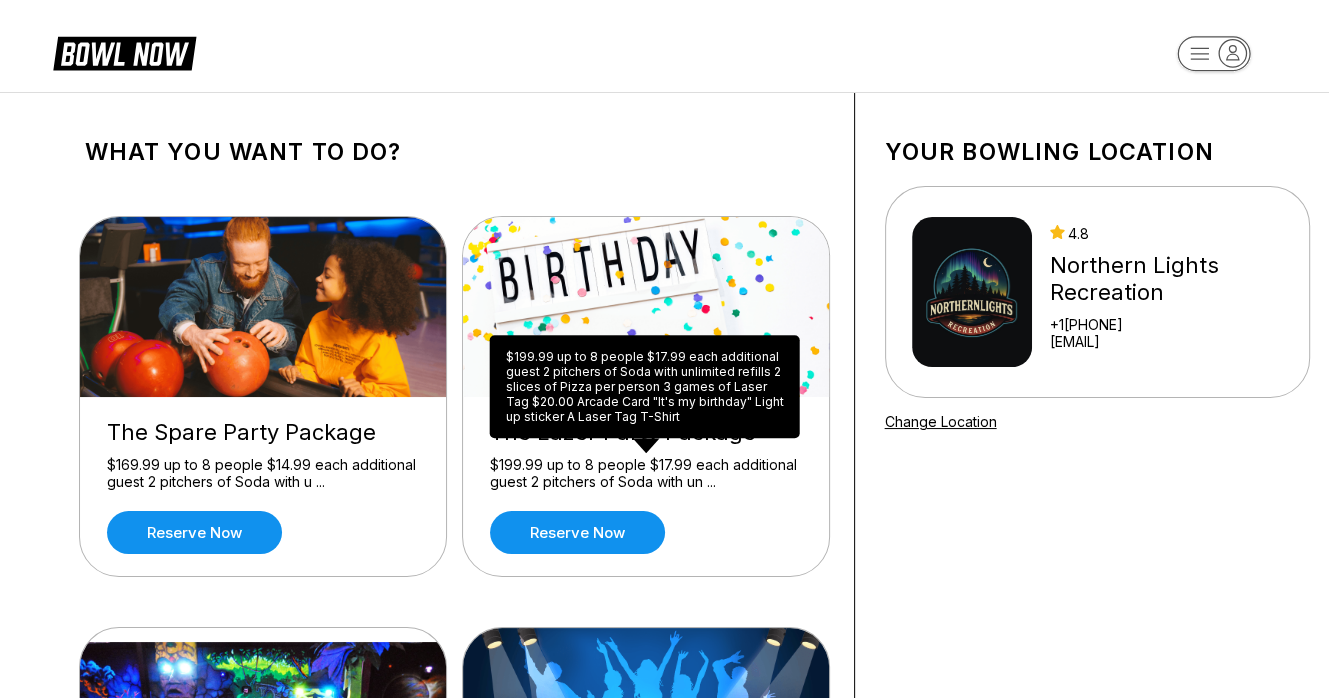 click on "What you want to do? The Spare Party Package $169.99 up to 8 people
$14.99 each additional guest
2 pitchers of Soda with u ... Reserve now The Lazer Party Package $199.99 up to 8 people
$17.99 each additional guest
2 pitchers of Soda with un ... Reserve now The V.I.P Party Package $269.99 up to 8 people
$22.99 each additional guest
2 pitchers of Soda with  ... Reserve now The Adventure Party Package $239.99 up to 8 people
$19.99 each additional guest
2 pitchers of Soda with u ... Reserve now Adult V.I.P Party Package 299.99 up to 8 people
22.99 each additional guest
2 pitchers of soda
2 Extra L ... Reserve now Your bowling location 4.8 Northern Lights Recreation   +12313473100 summer@nort...ghtsrec.com Change Location about About BowlNow  Become a BowlNow partner  Schedule a demo INTERESTED IN LEARNING MORE ABOUT THE BOWL NOW PARTNERSHIP? Send us a message using the online form! send us a message send ©  2025  BowlNow /places/pI0nVLfCfzREgarlnuF2/products" at bounding box center [664, 999] 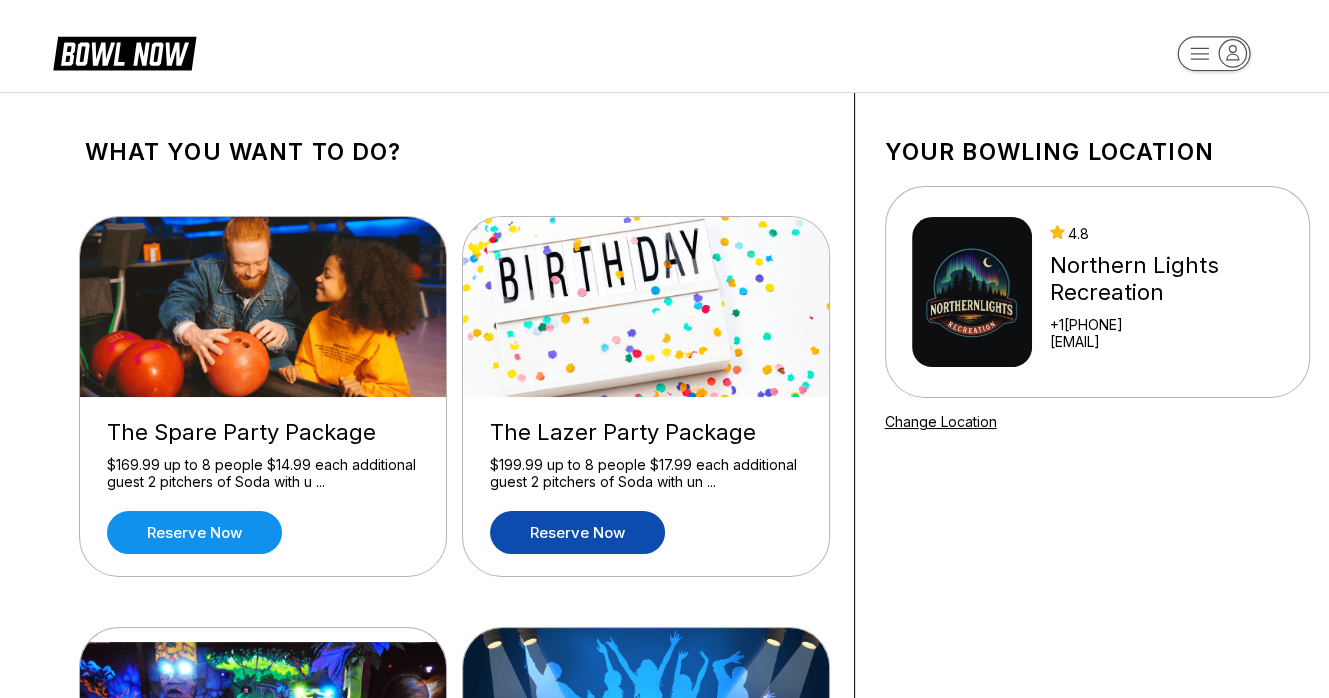 click on "Reserve now" at bounding box center [577, 532] 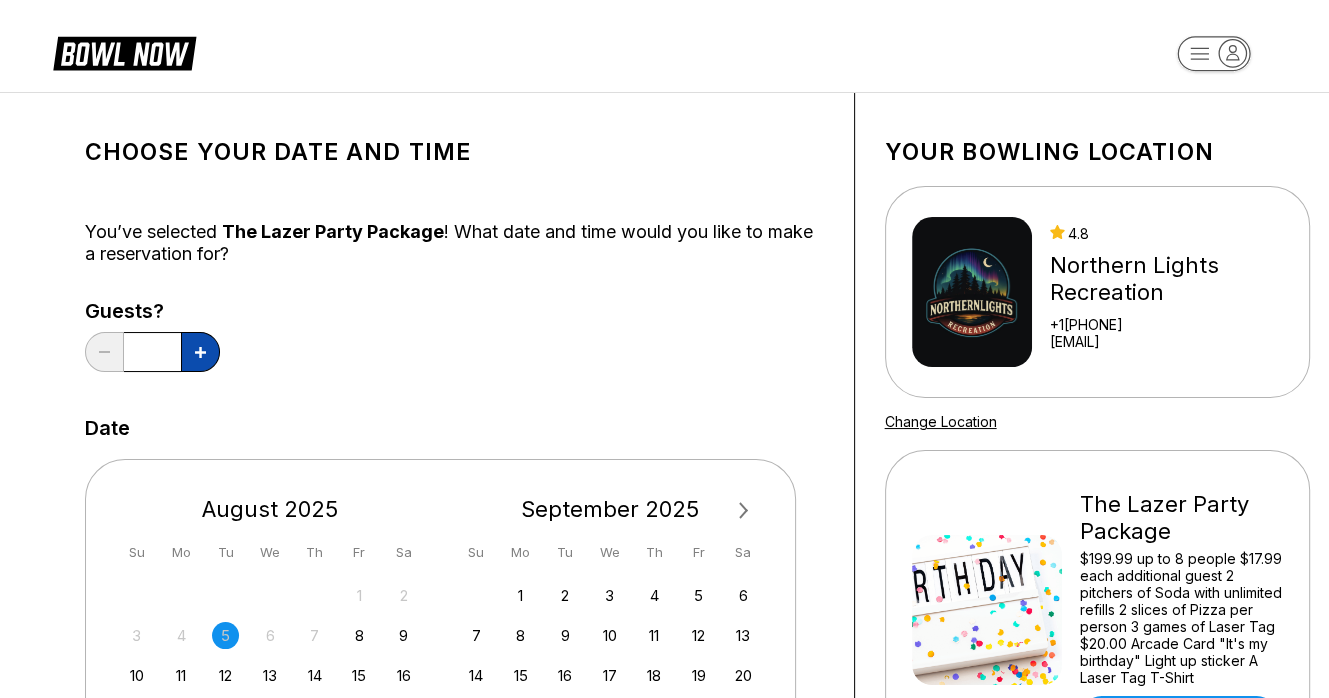 click at bounding box center (200, 352) 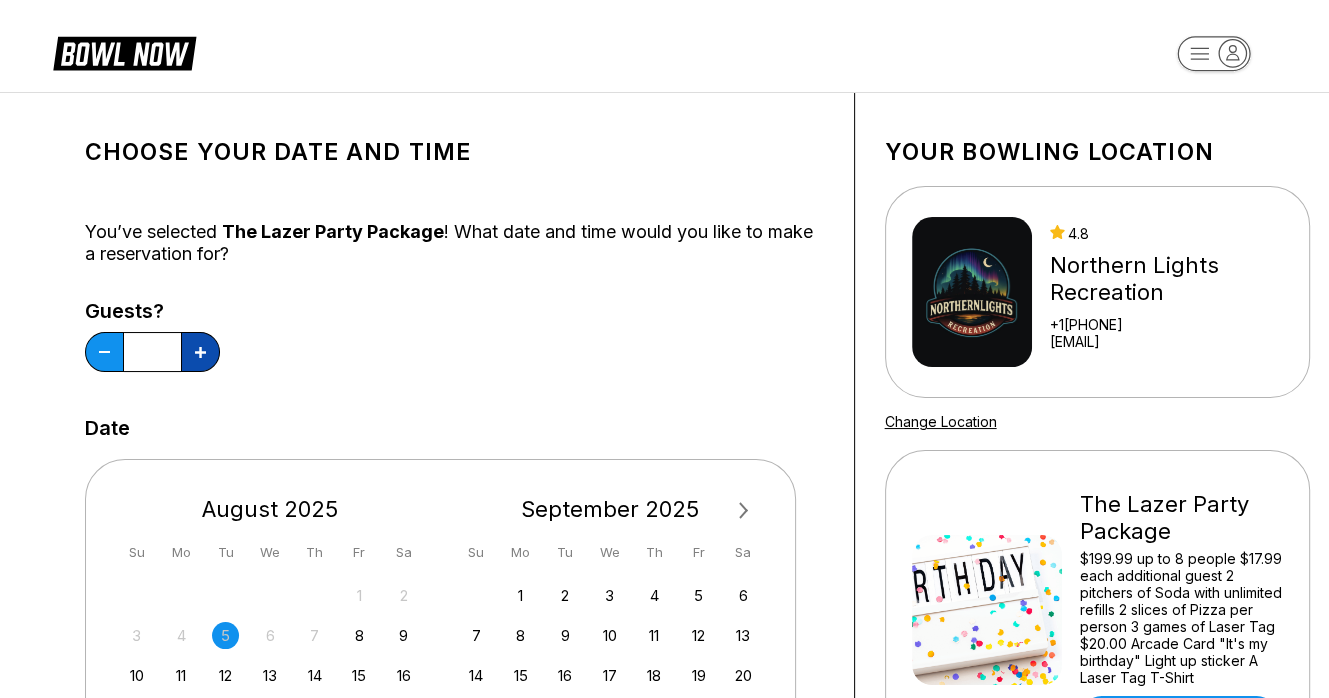 click at bounding box center (200, 352) 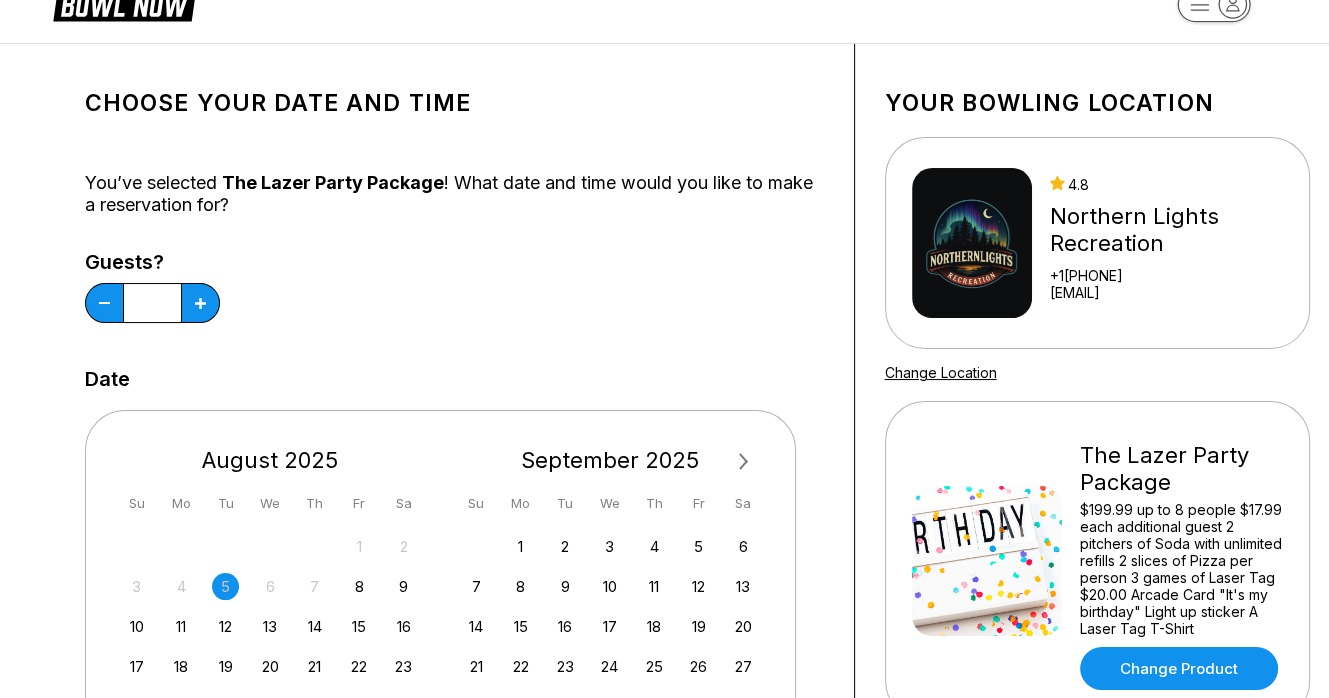 scroll, scrollTop: 300, scrollLeft: 0, axis: vertical 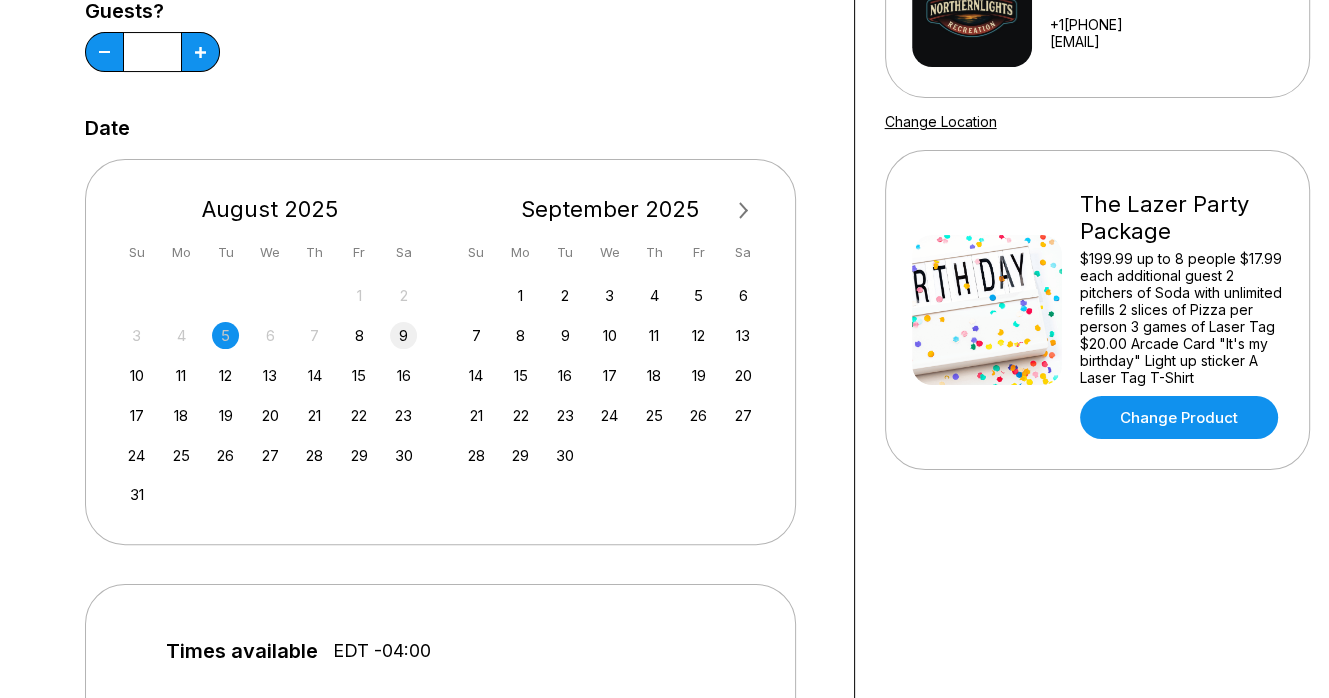 click on "9" at bounding box center (403, 335) 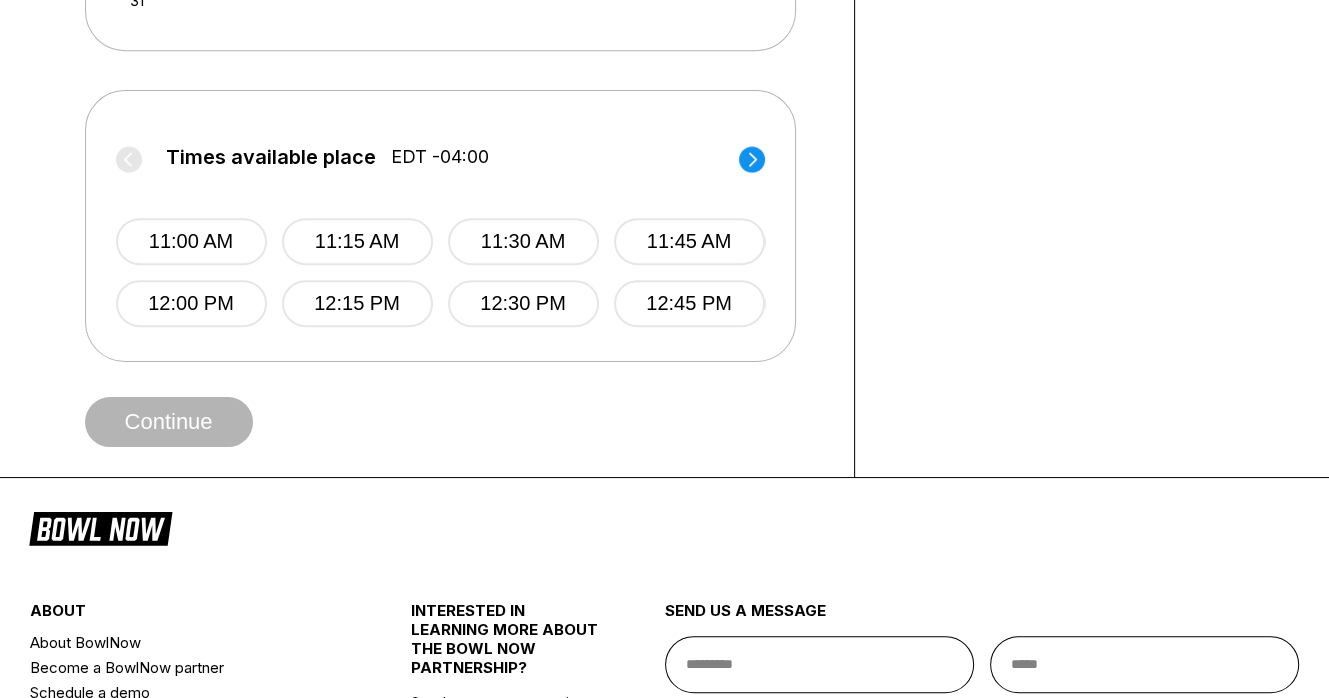 scroll, scrollTop: 800, scrollLeft: 0, axis: vertical 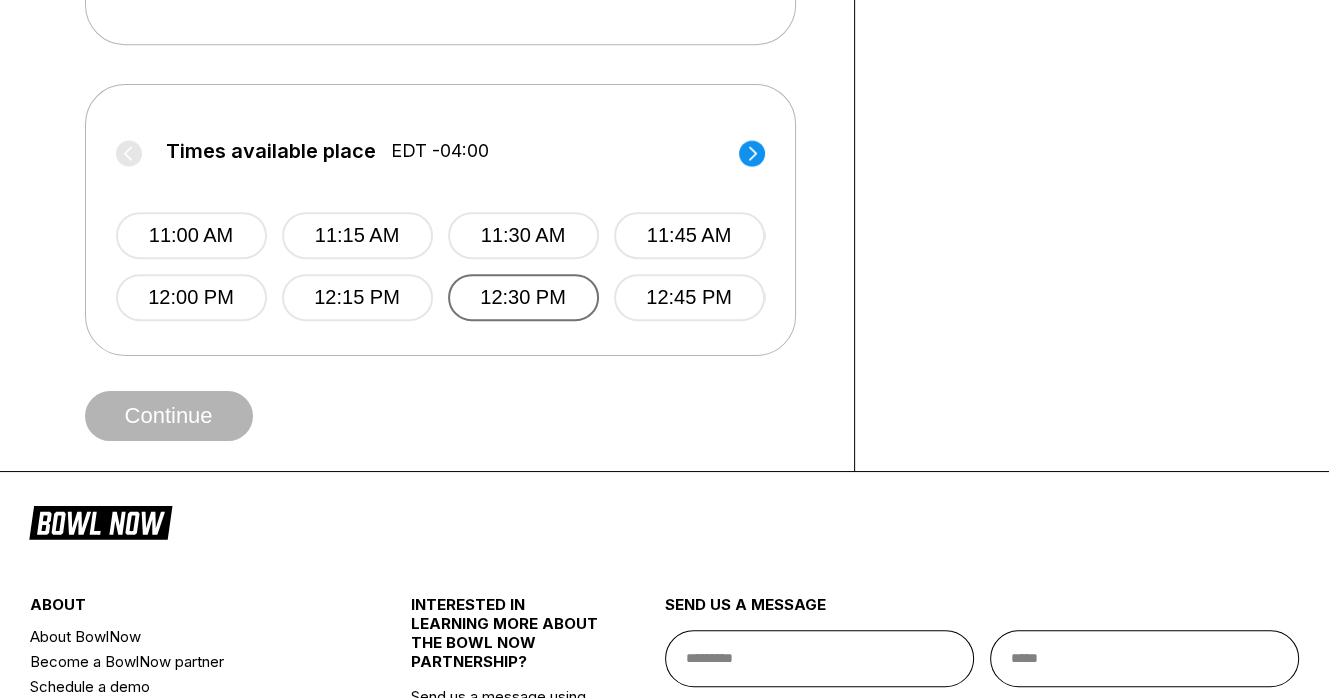 click on "12:30 PM" at bounding box center (523, 297) 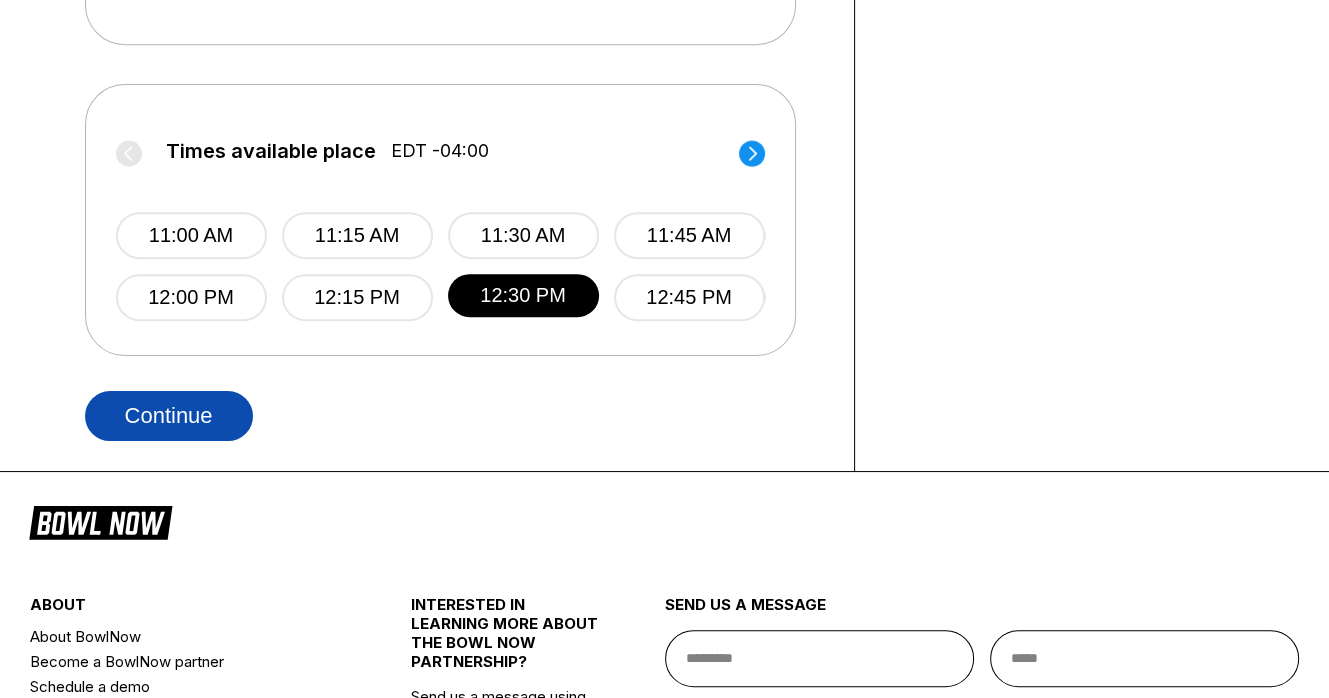 click on "Continue" at bounding box center [169, 416] 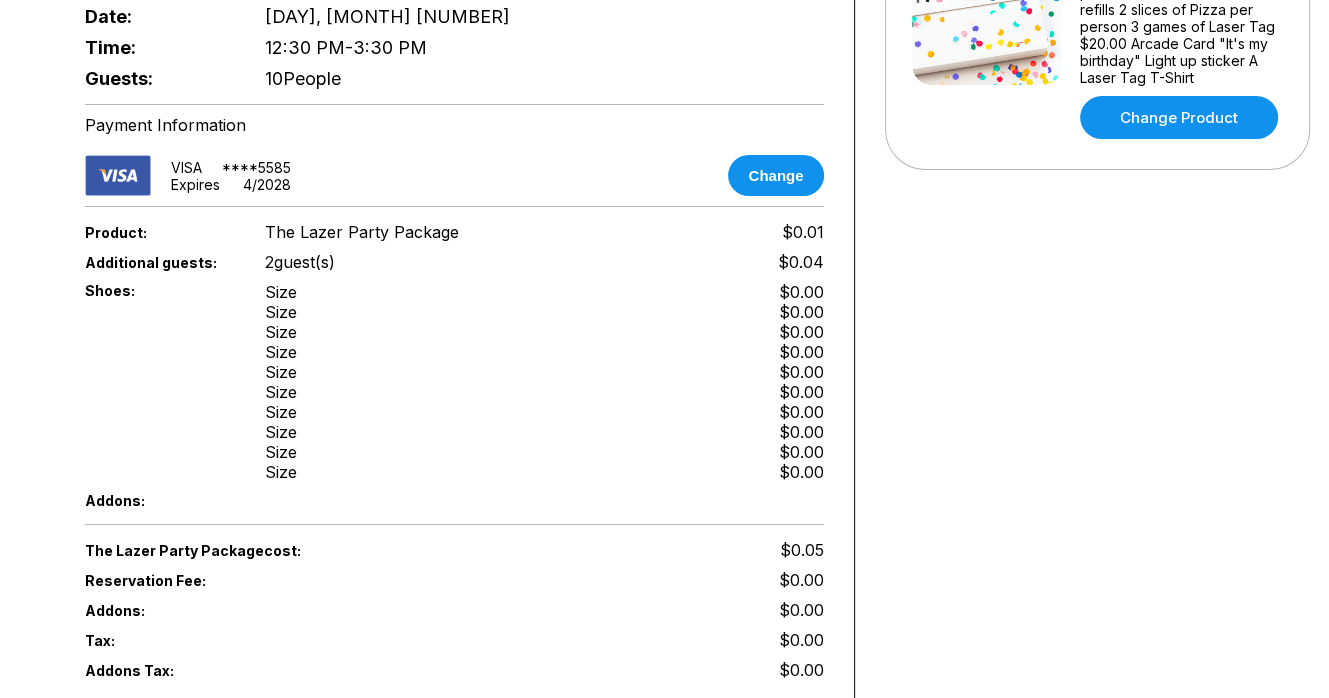 scroll, scrollTop: 700, scrollLeft: 0, axis: vertical 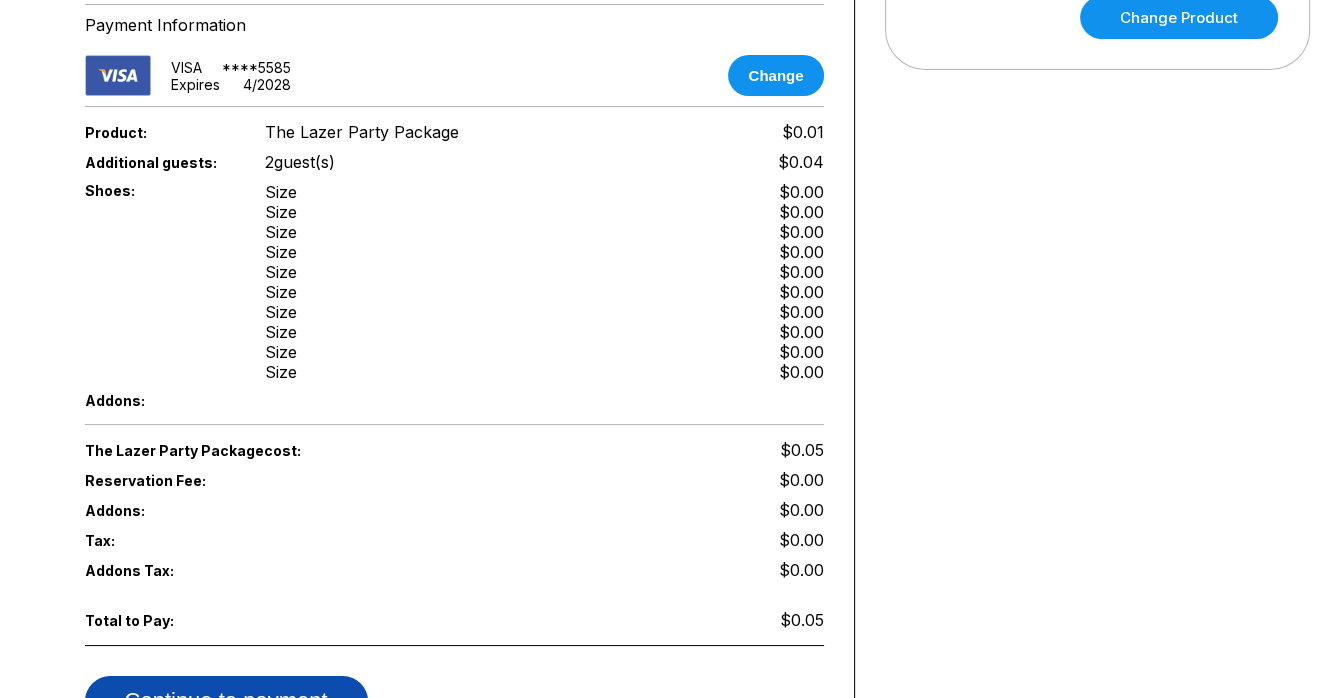click on "Continue to payment" at bounding box center (226, 701) 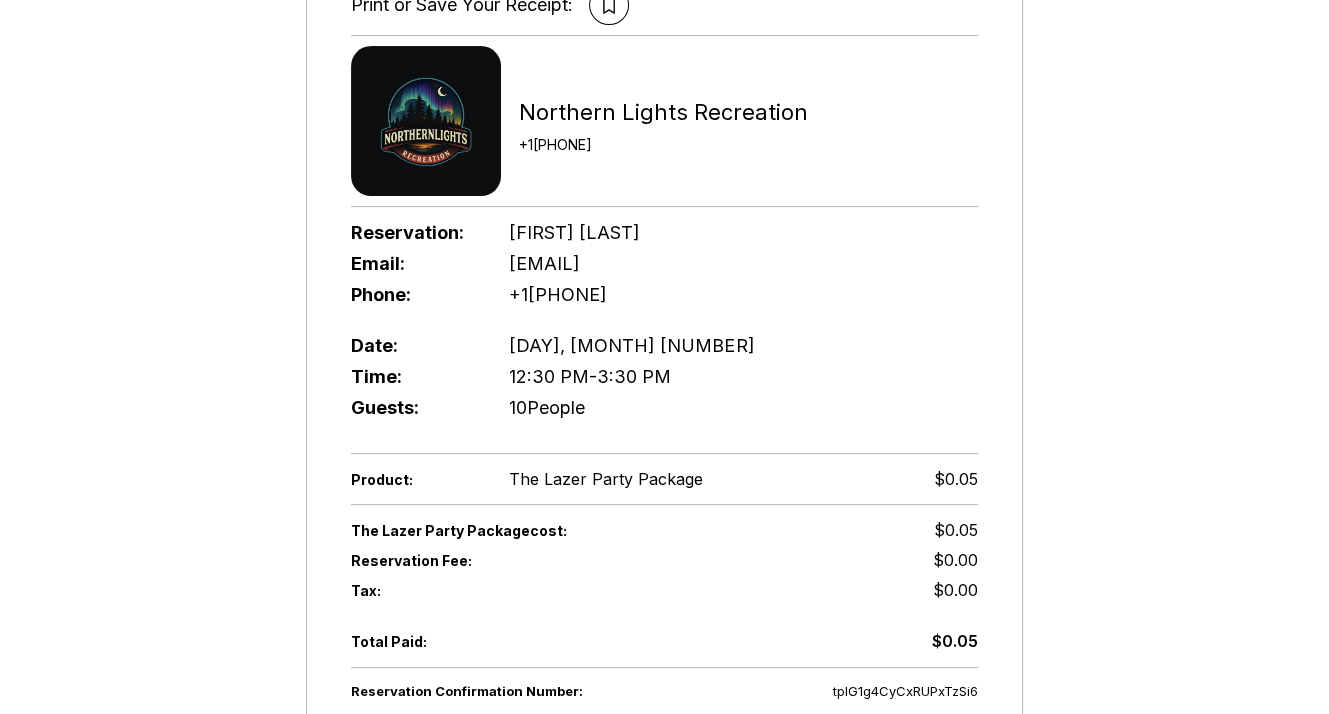 scroll, scrollTop: 400, scrollLeft: 0, axis: vertical 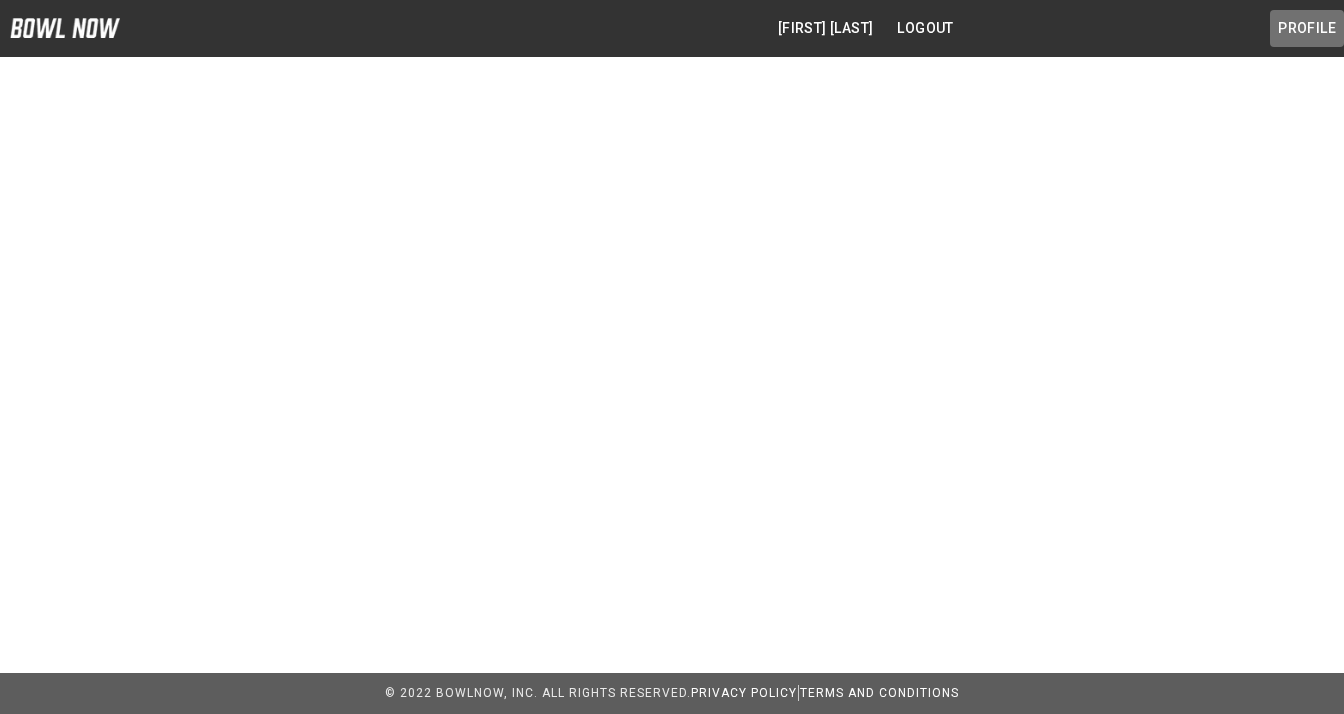 click on "Profile" at bounding box center [1307, 28] 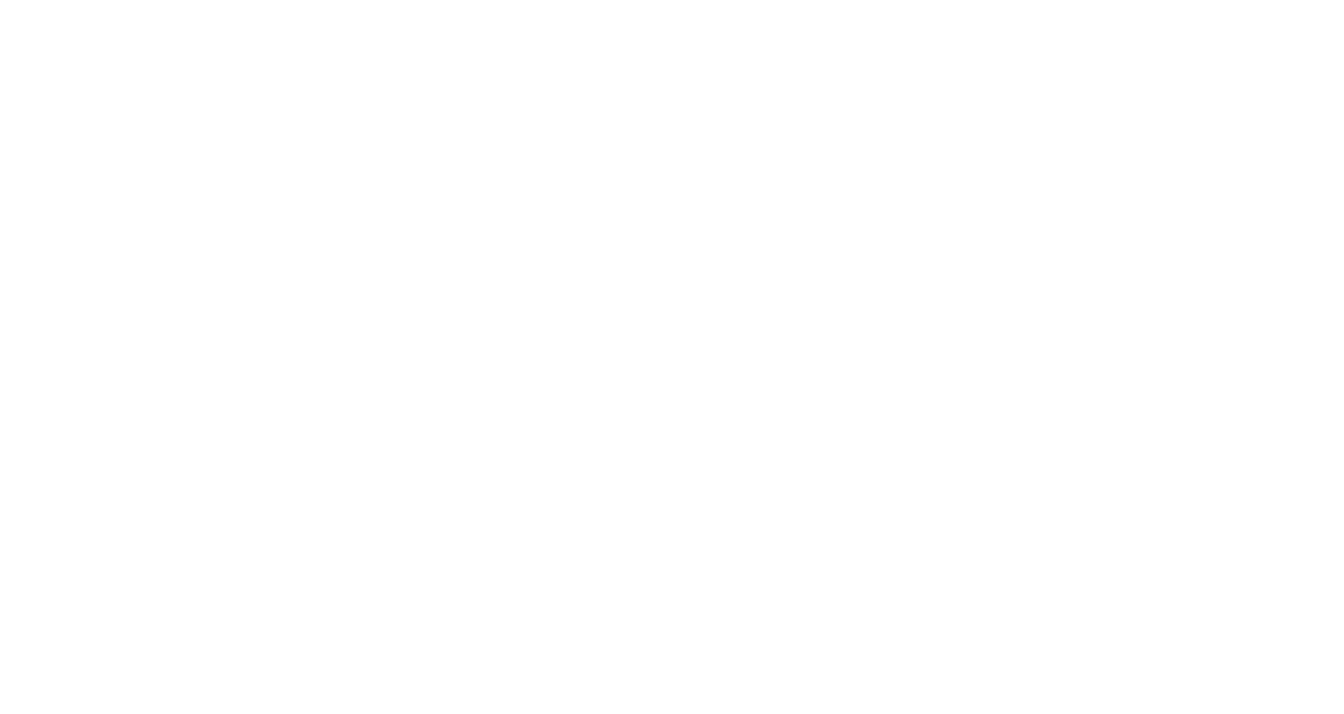 scroll, scrollTop: 0, scrollLeft: 0, axis: both 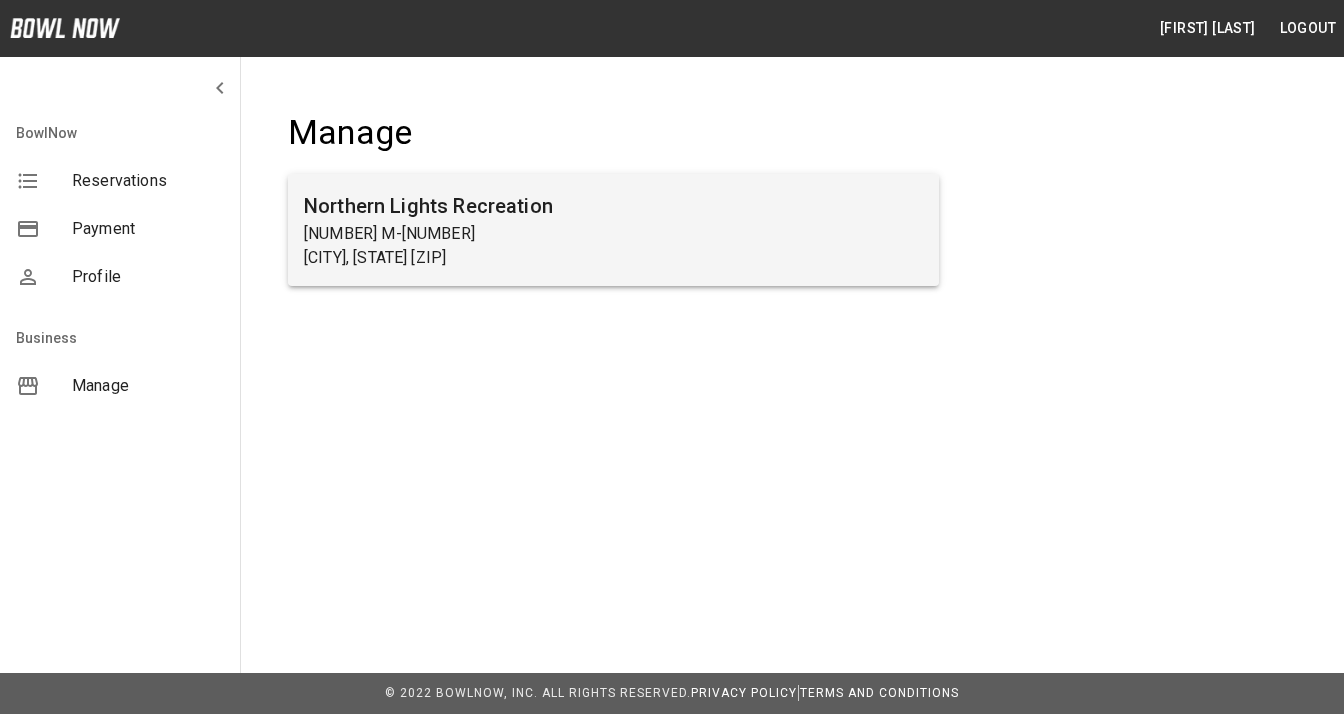click on "[NUMBER] M-[NUMBER]" at bounding box center (613, 234) 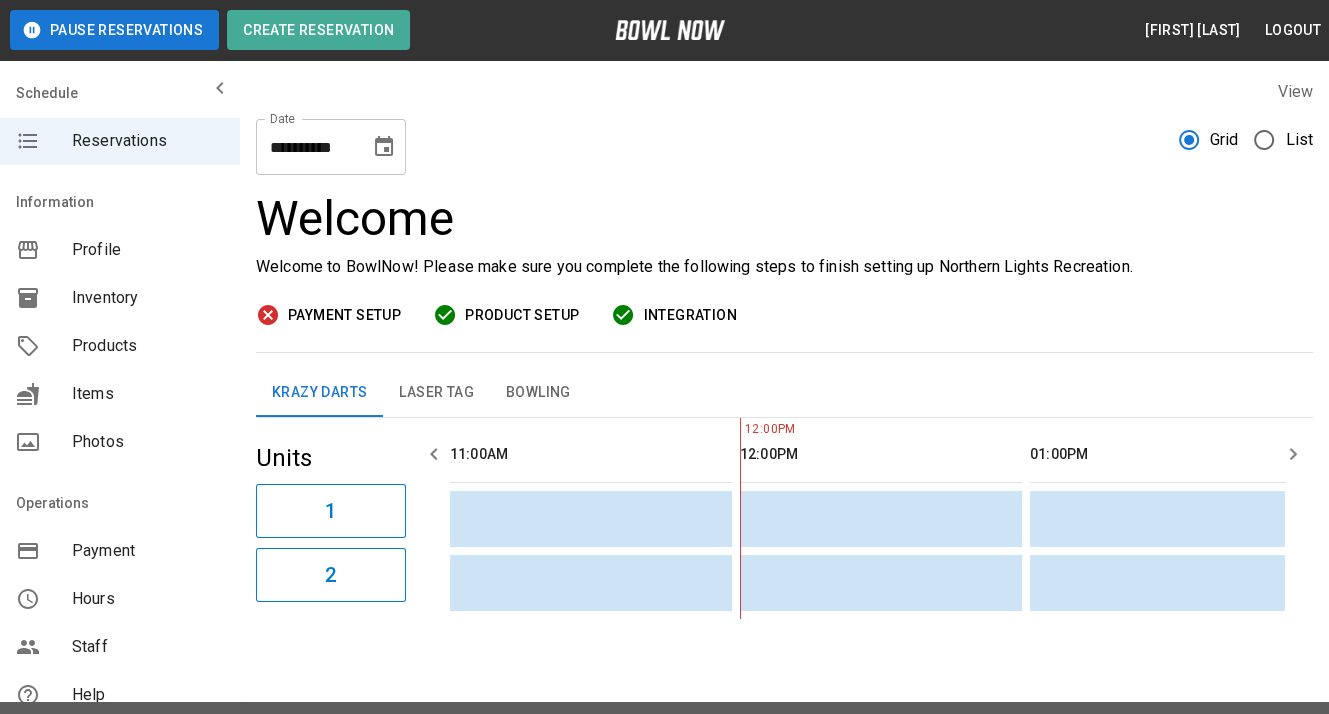 scroll, scrollTop: 0, scrollLeft: 290, axis: horizontal 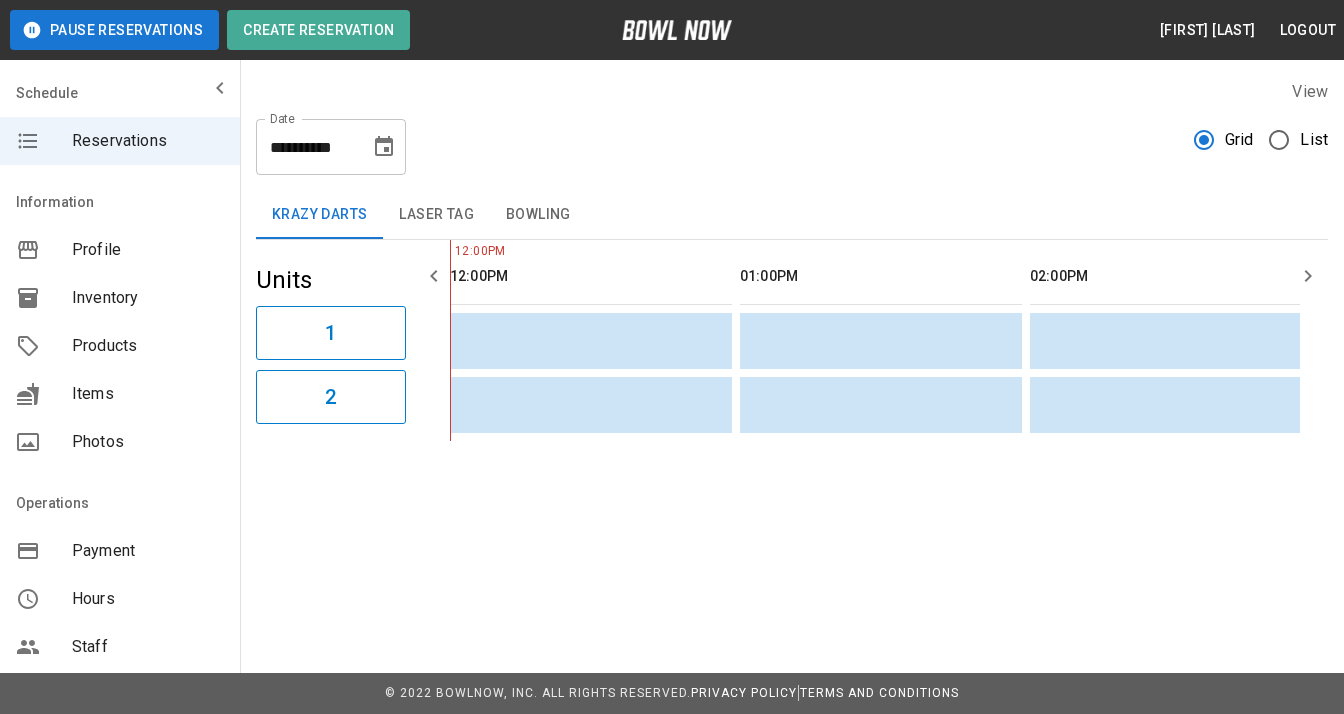 click on "Laser Tag" at bounding box center [436, 215] 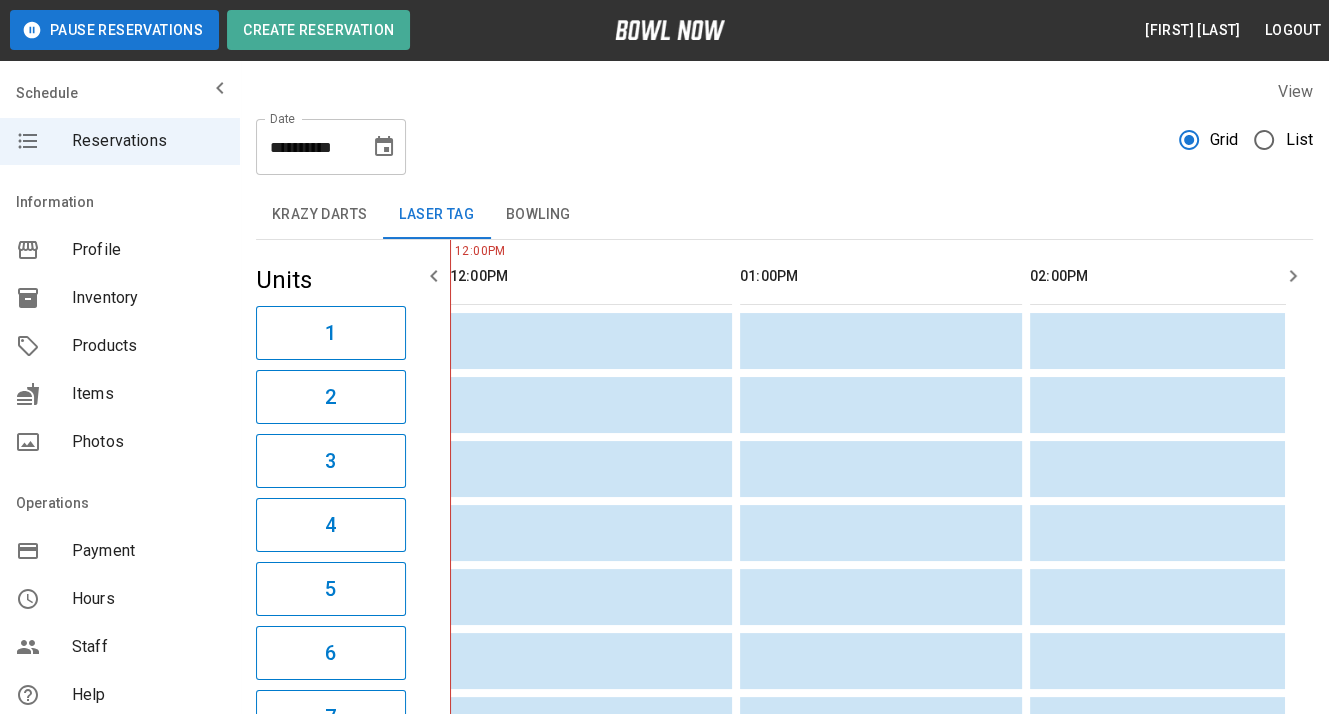 click 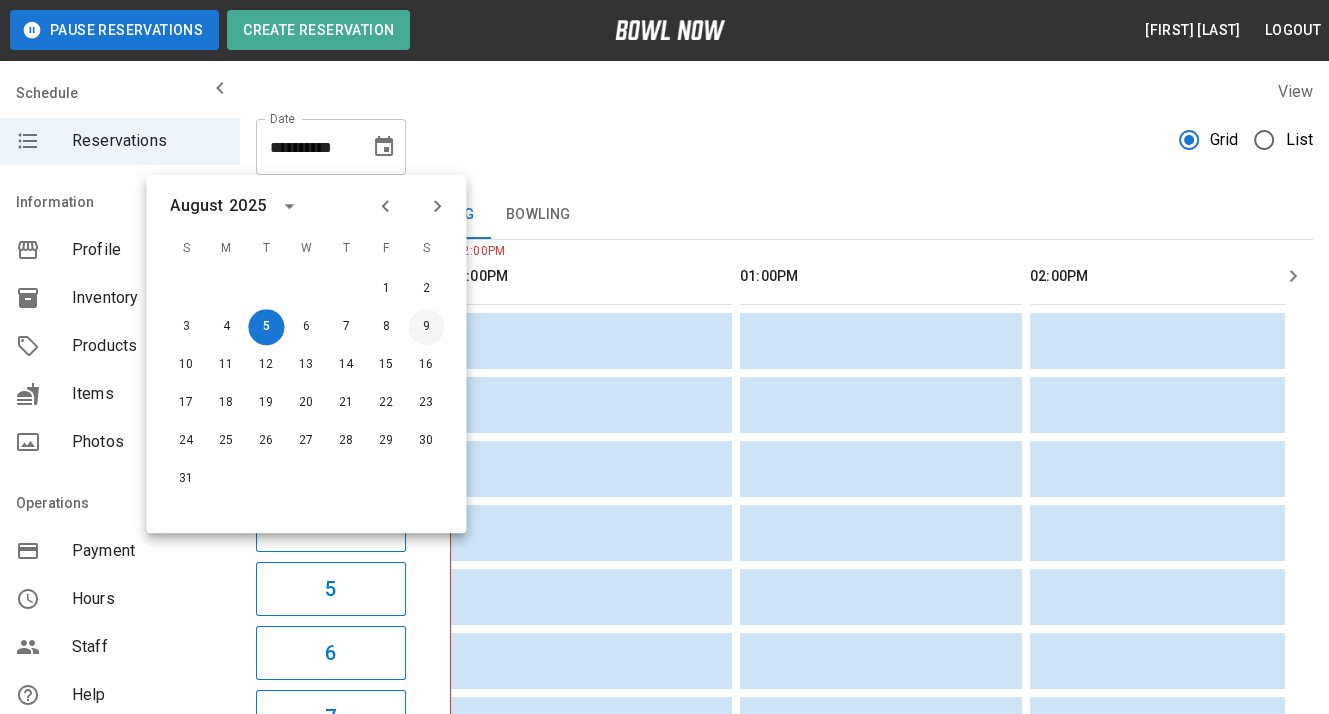 click on "9" at bounding box center (426, 327) 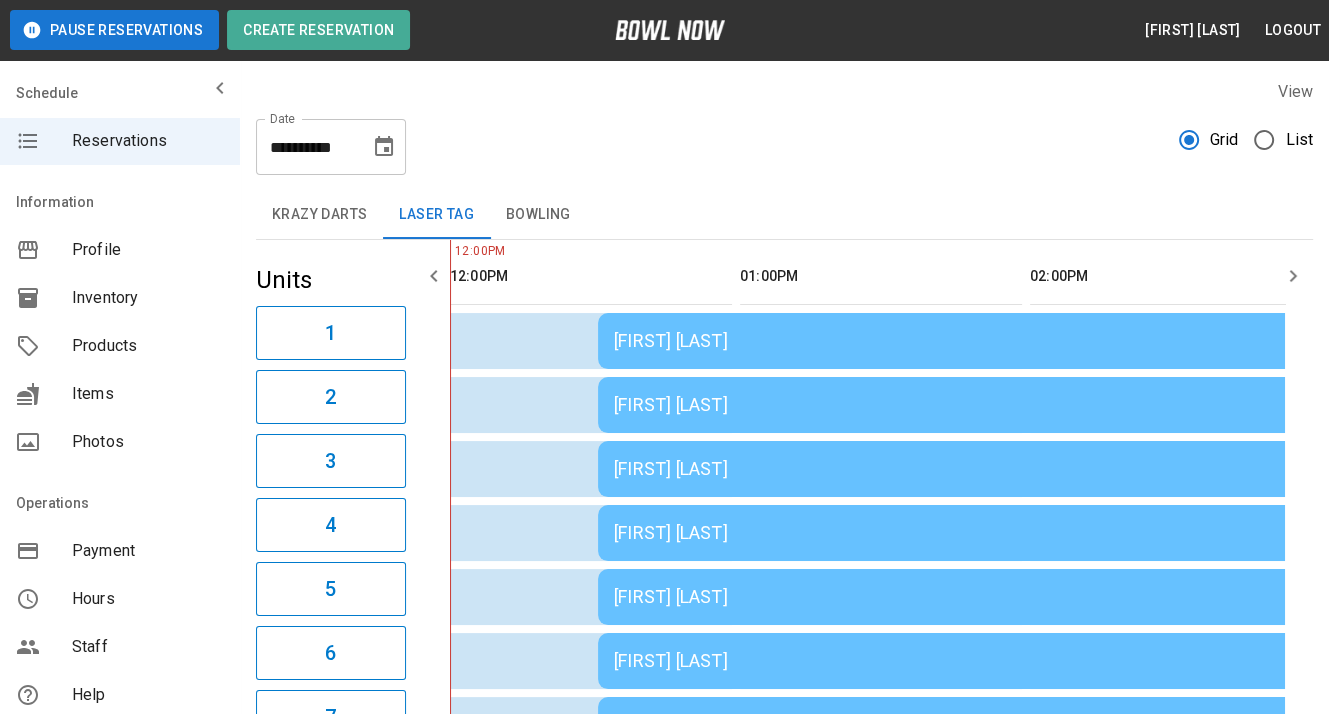 type on "**********" 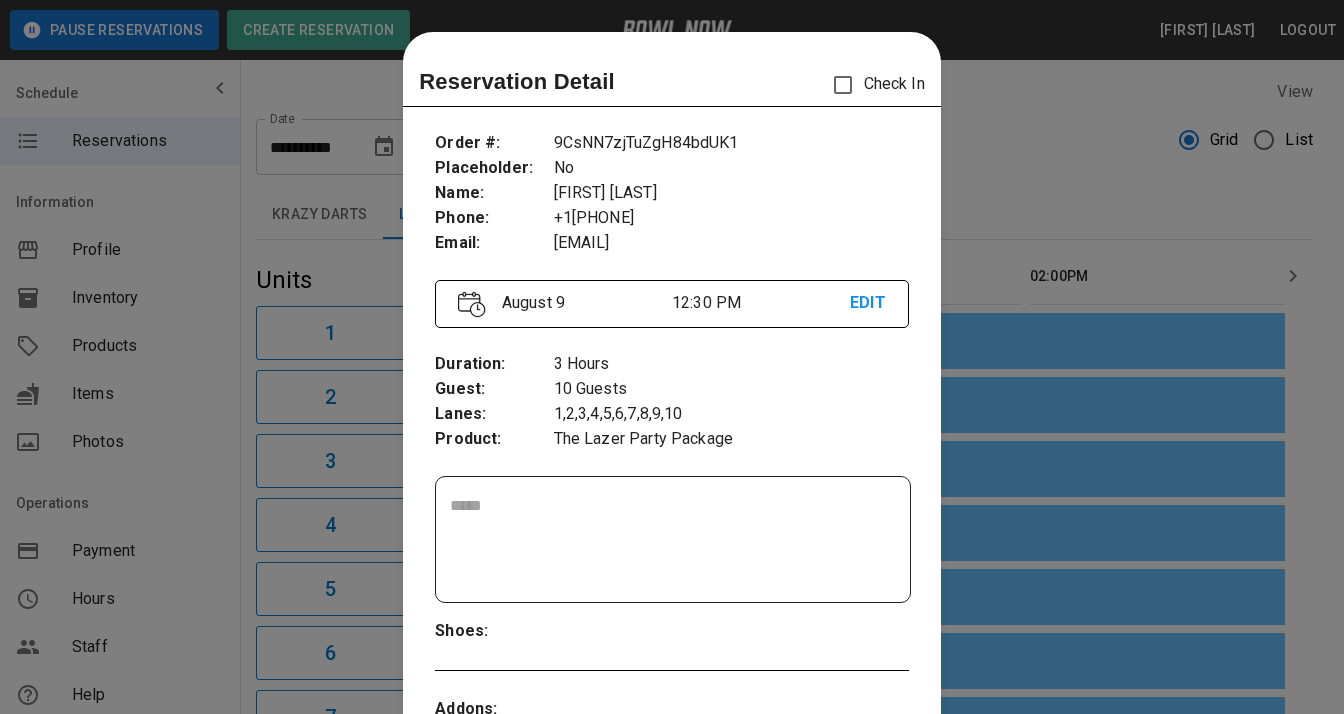 scroll, scrollTop: 32, scrollLeft: 0, axis: vertical 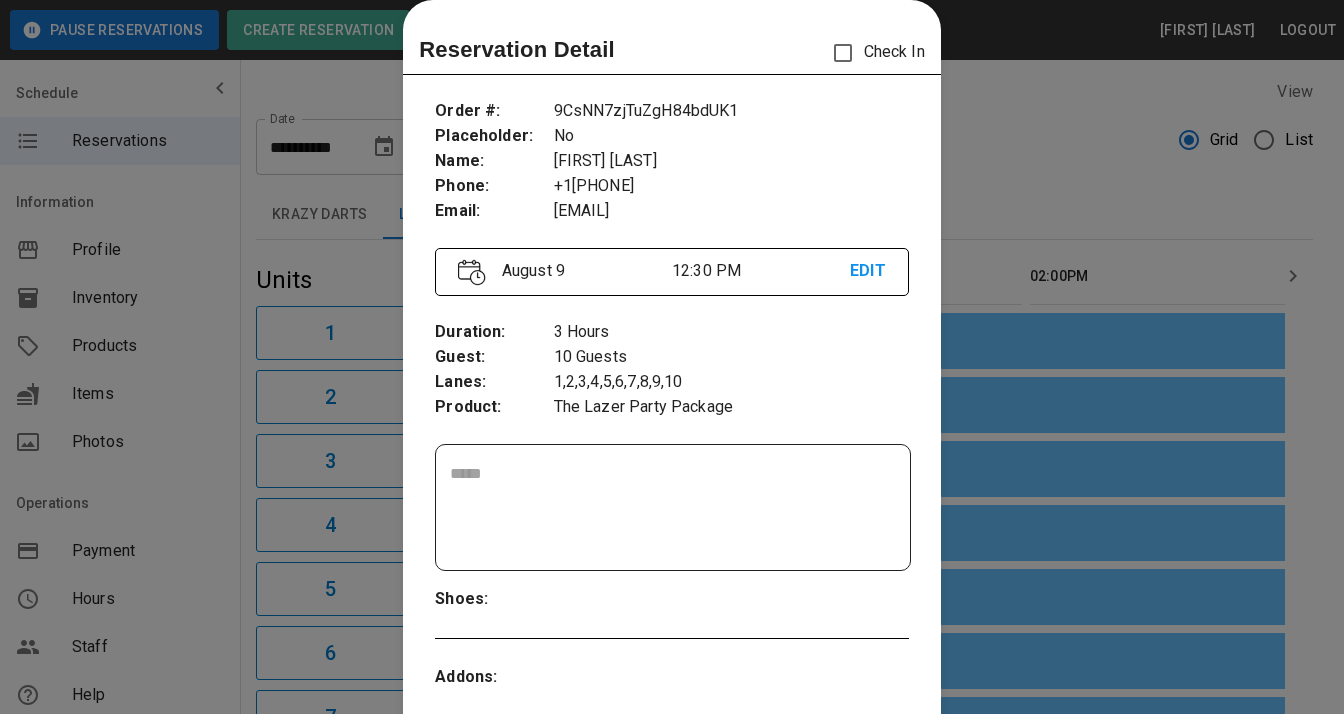 drag, startPoint x: 707, startPoint y: 331, endPoint x: 978, endPoint y: 207, distance: 298.02182 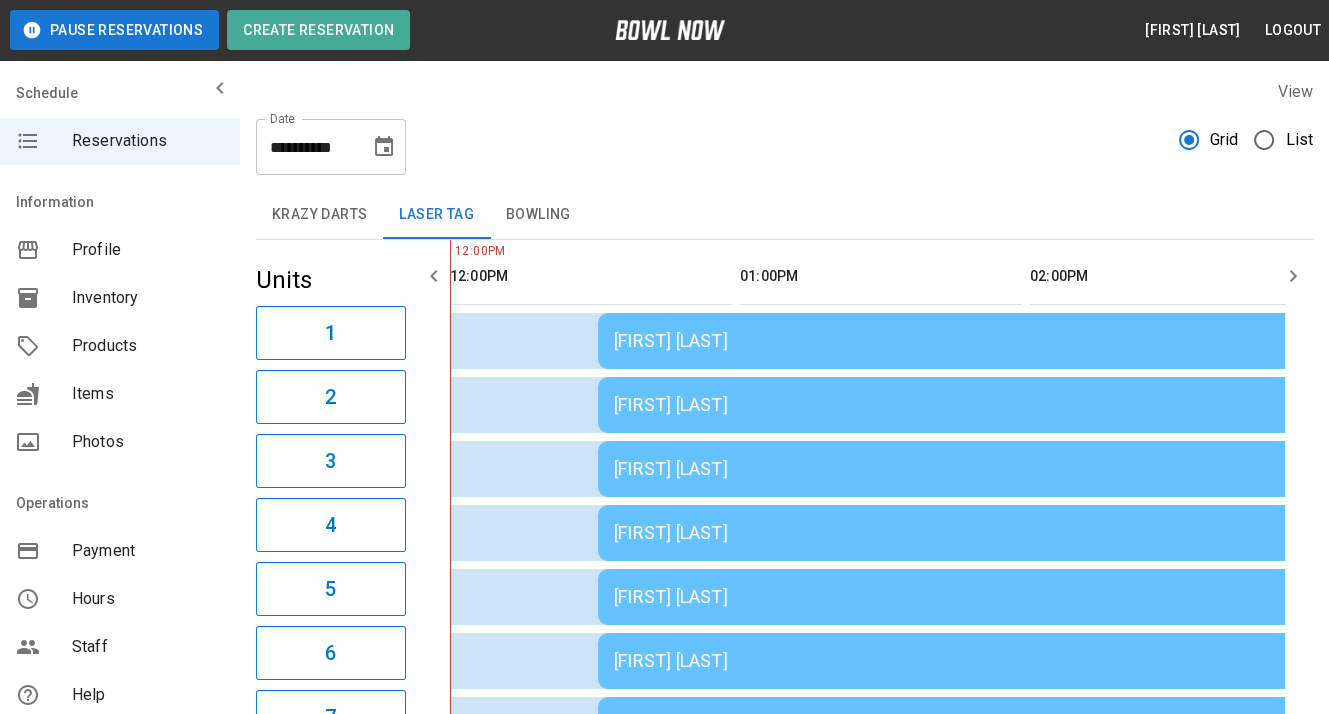 click on "[FIRST] [LAST]" at bounding box center (1032, 341) 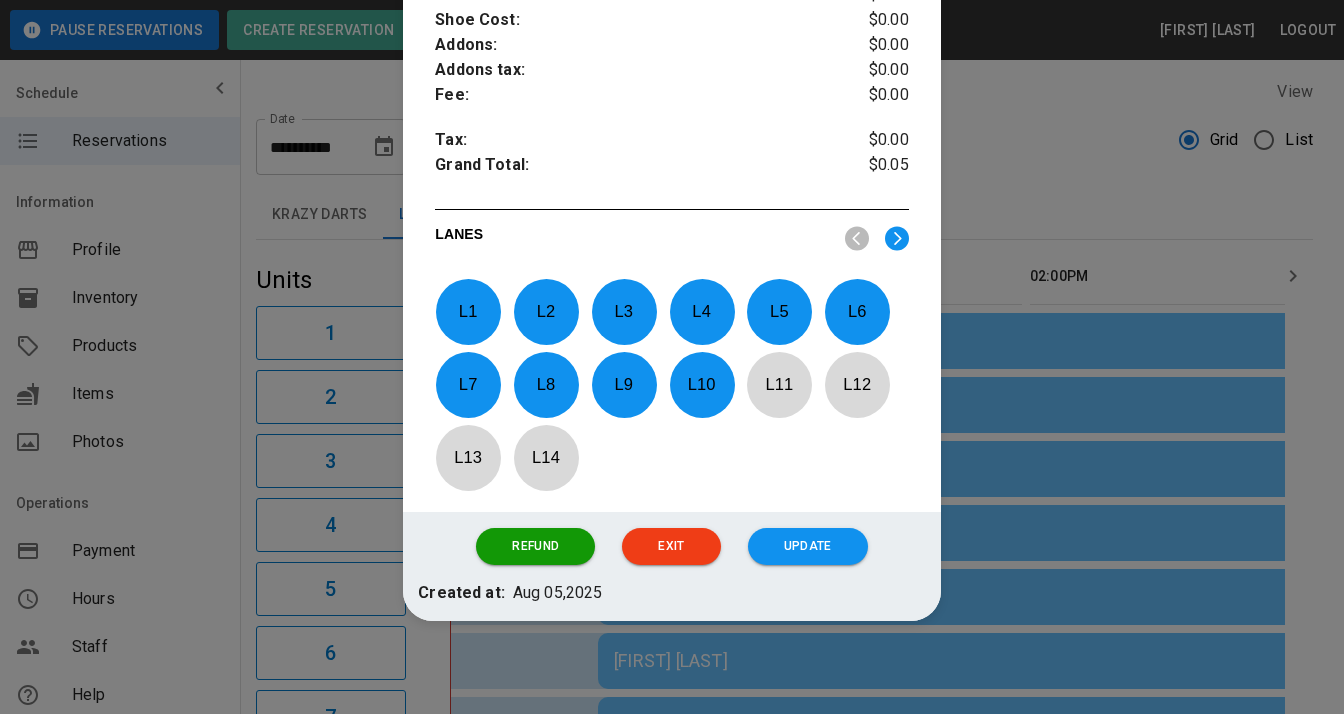 scroll, scrollTop: 798, scrollLeft: 0, axis: vertical 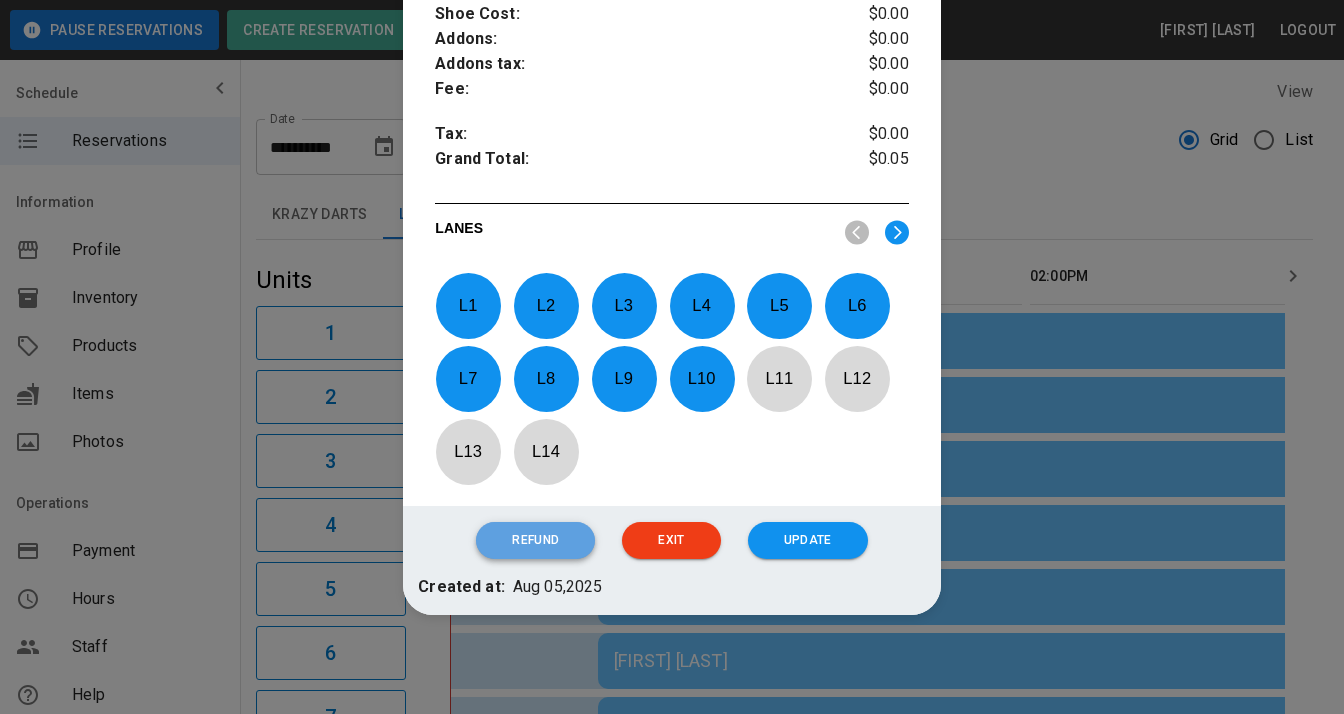 click on "Refund" at bounding box center (535, 540) 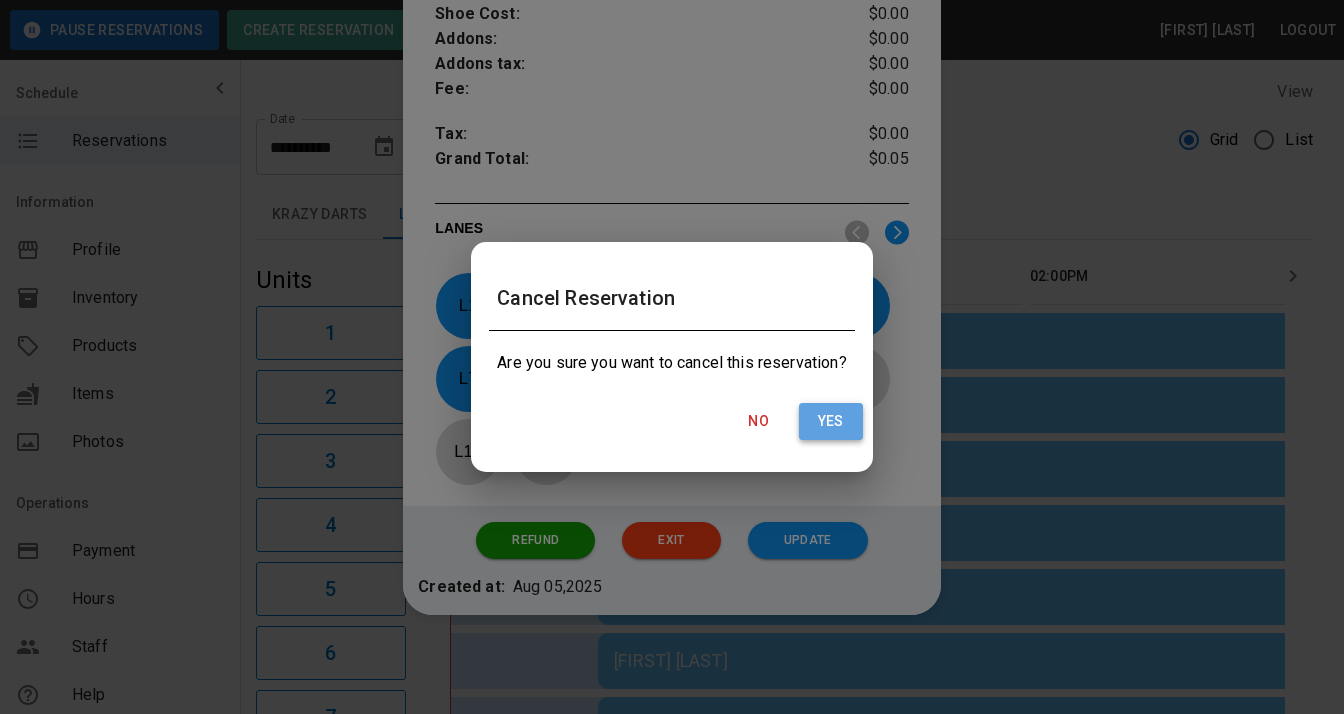 click on "Yes" at bounding box center [831, 421] 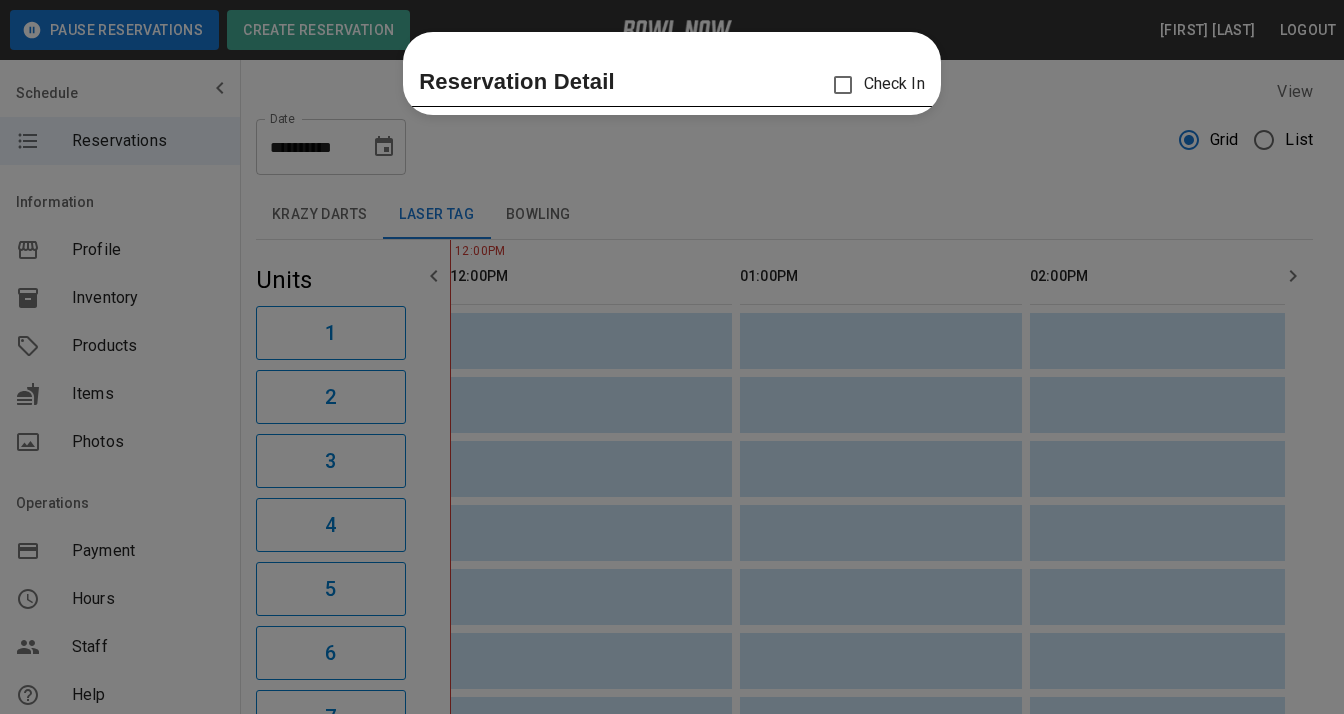 scroll, scrollTop: 0, scrollLeft: 0, axis: both 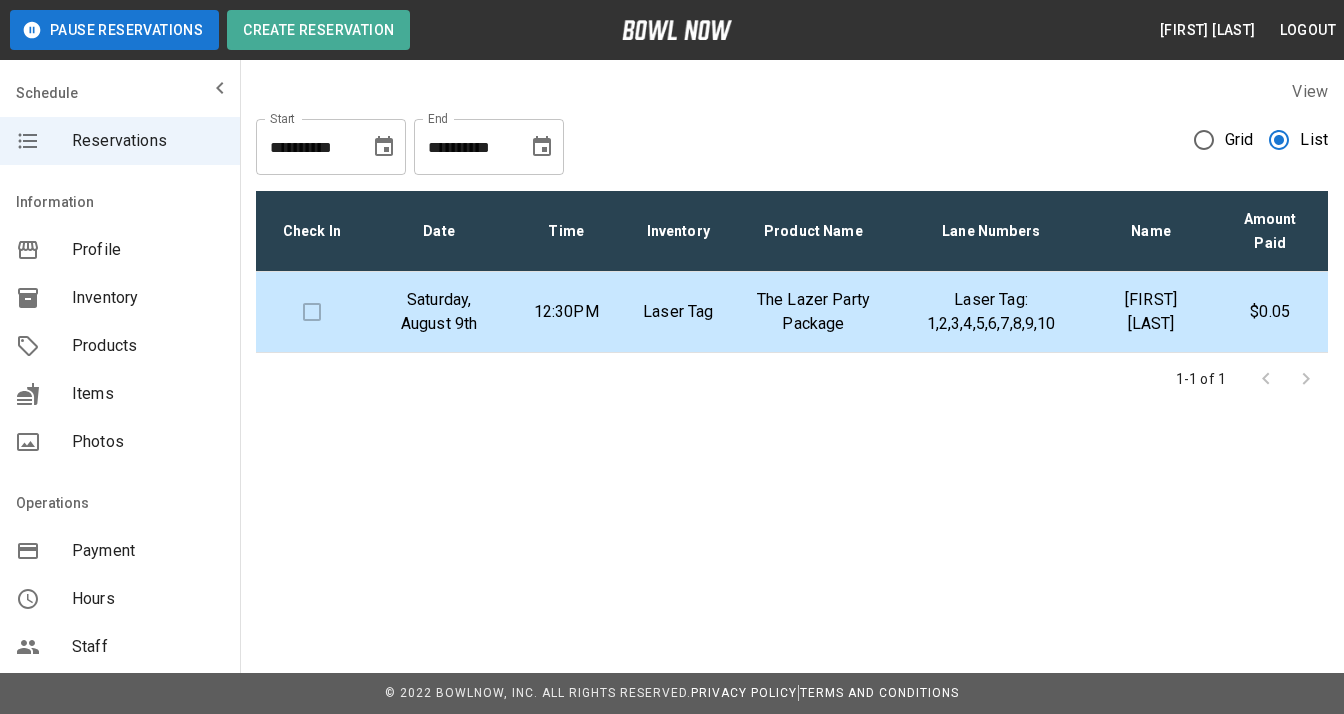 click at bounding box center (312, 312) 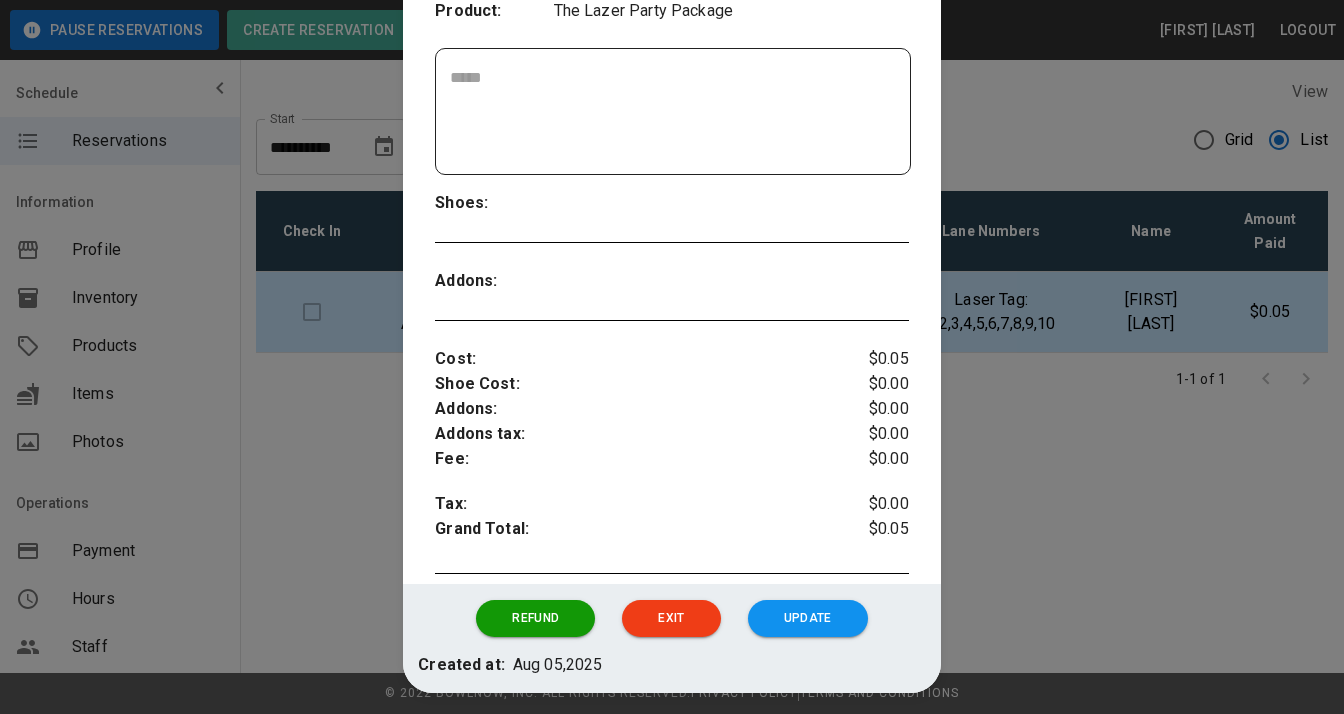 scroll, scrollTop: 505, scrollLeft: 0, axis: vertical 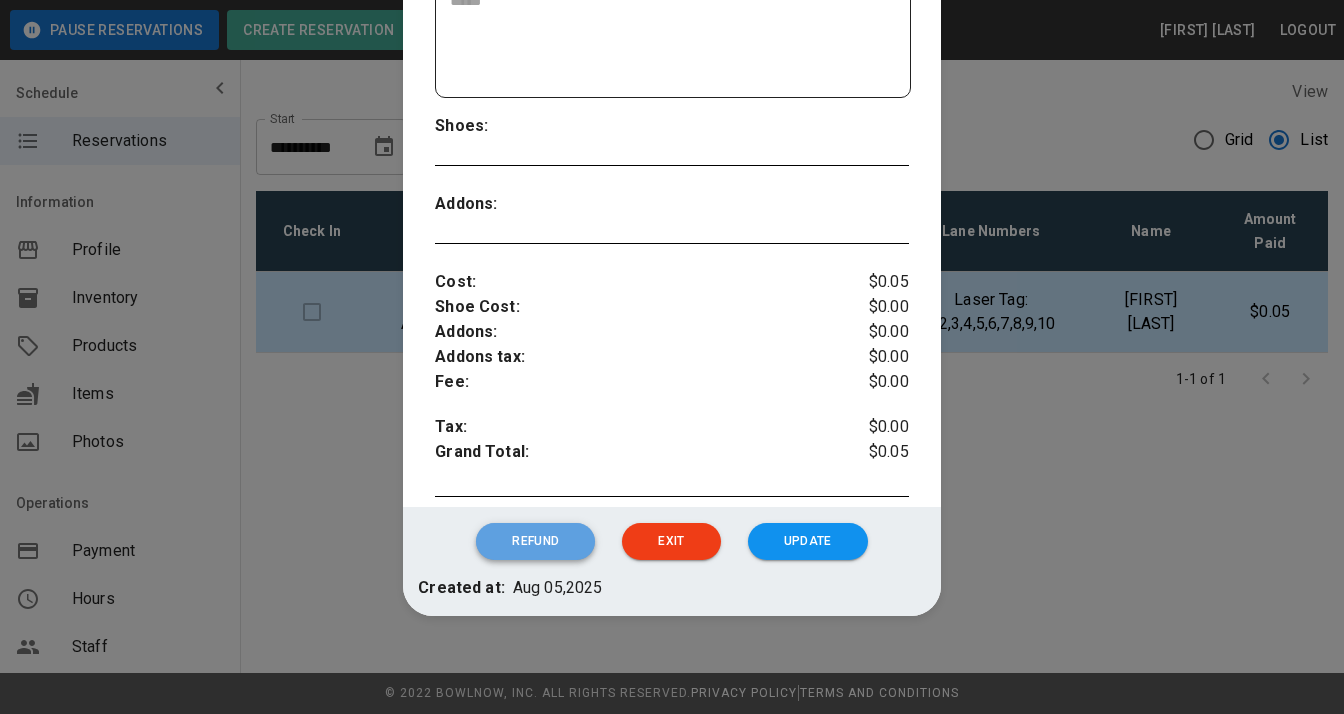 click on "Refund" at bounding box center [535, 541] 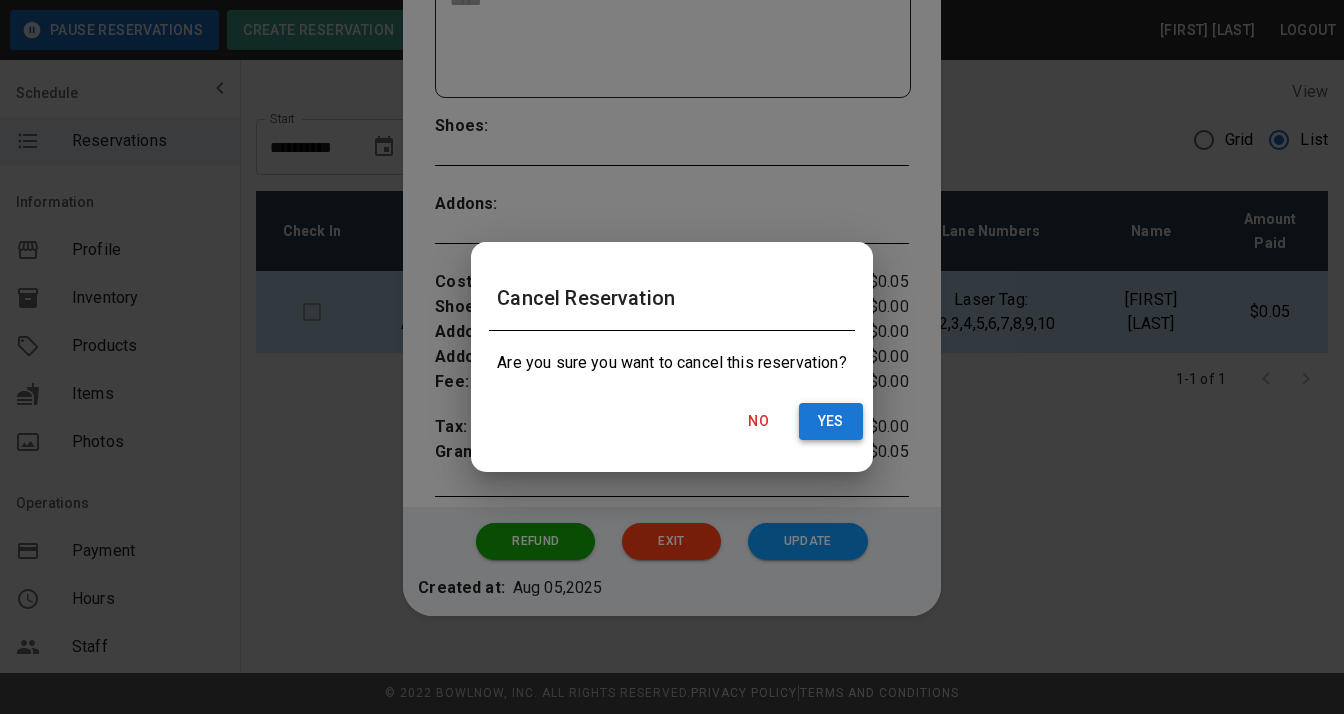 click on "Yes" at bounding box center [831, 421] 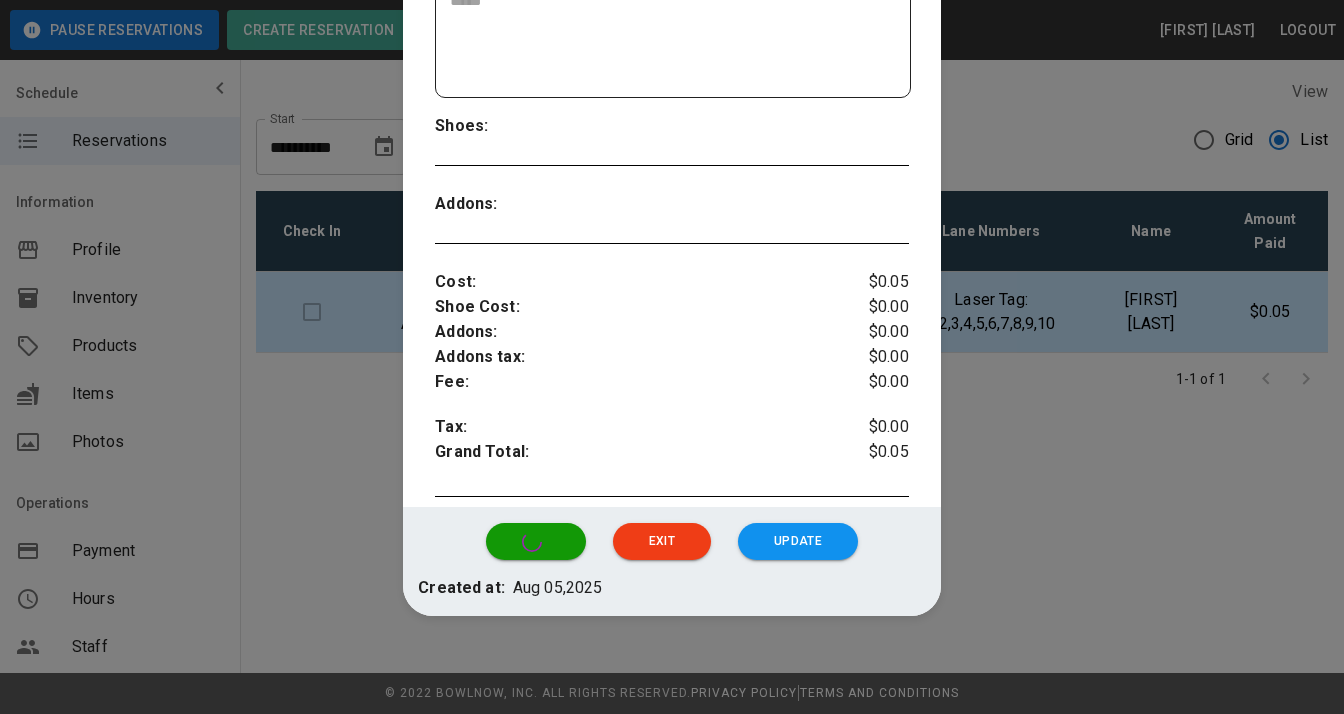 drag, startPoint x: 672, startPoint y: 535, endPoint x: 661, endPoint y: 532, distance: 11.401754 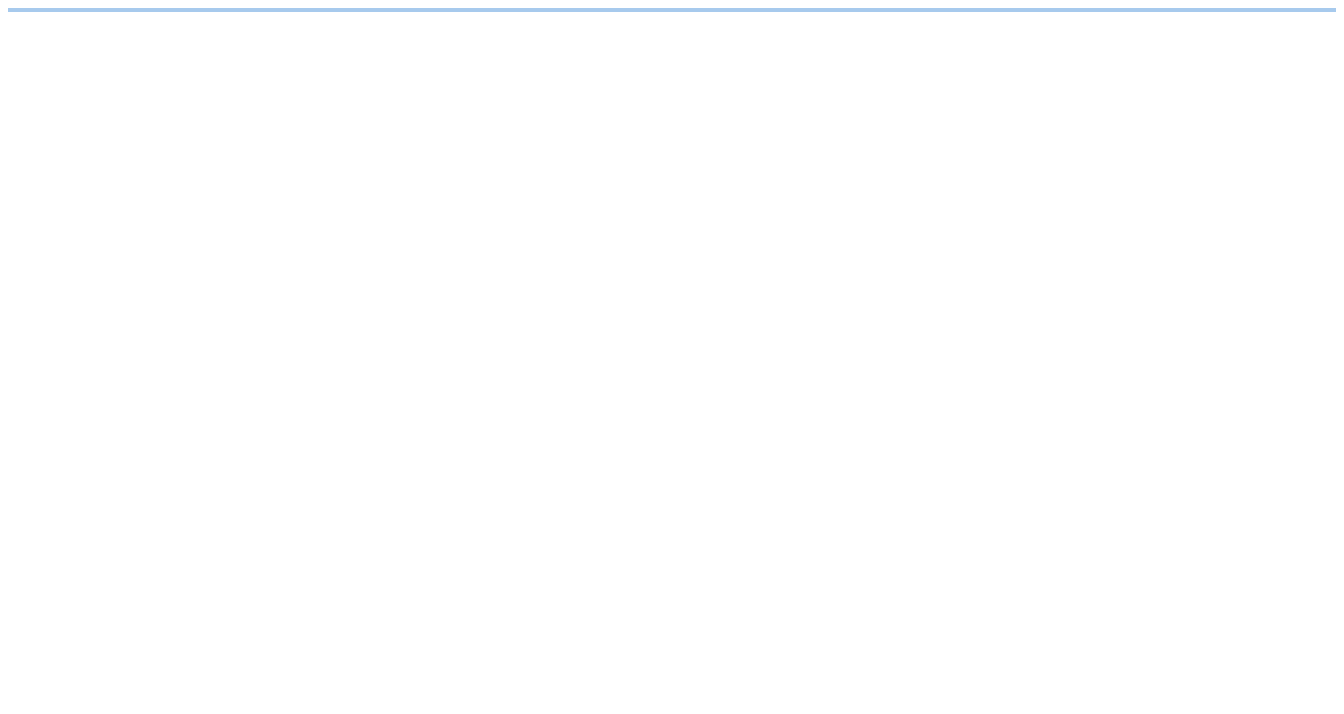 scroll, scrollTop: 0, scrollLeft: 0, axis: both 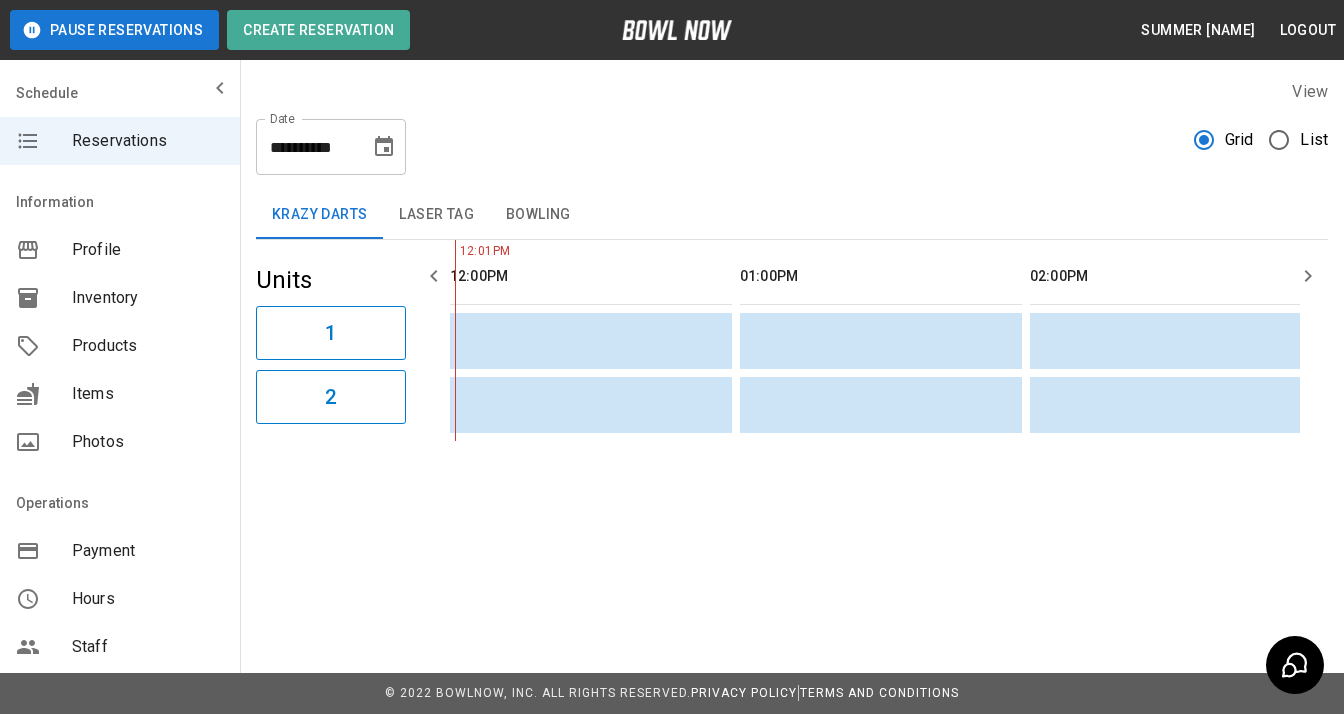 click 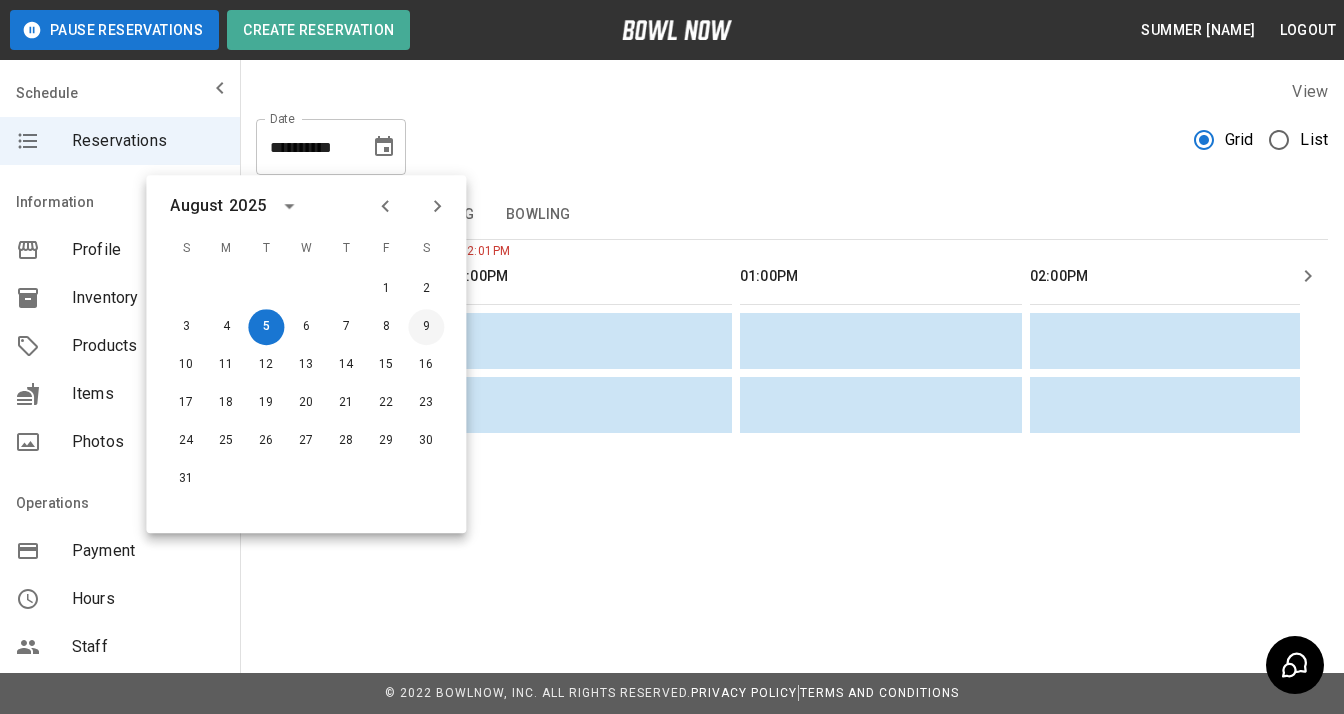 click on "9" at bounding box center [426, 327] 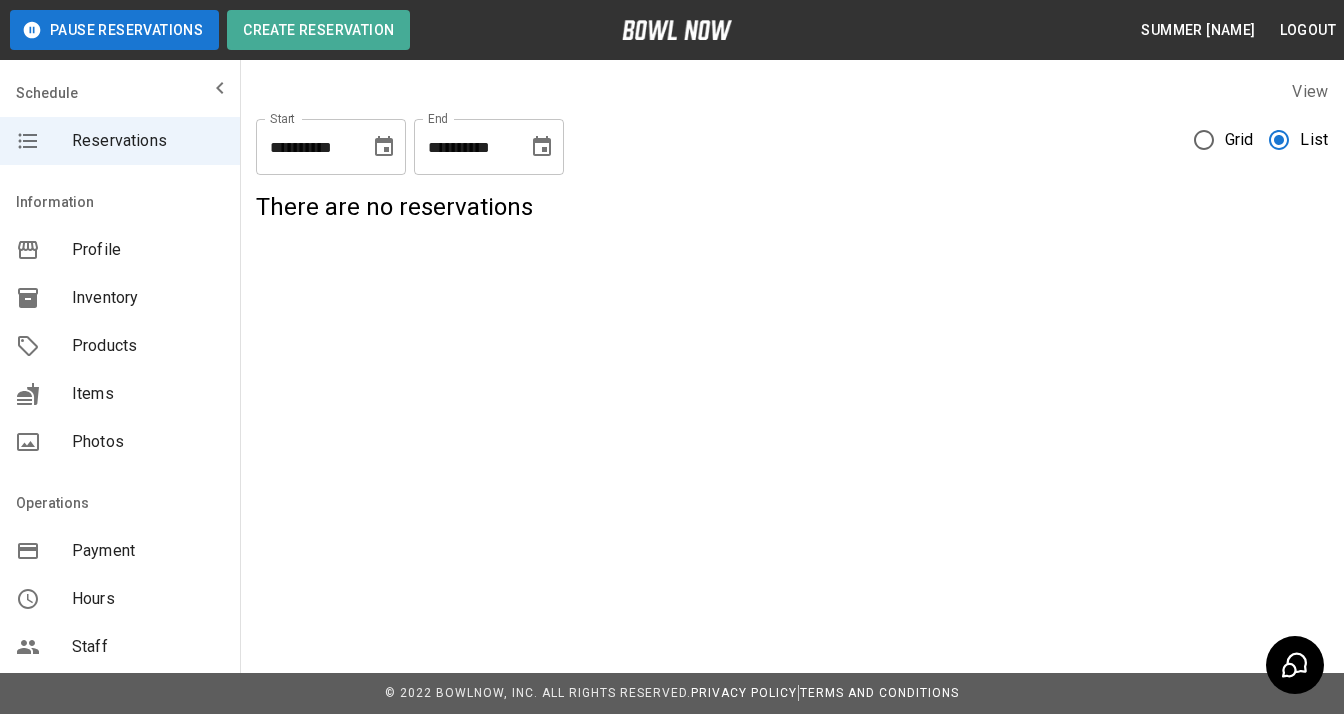 click 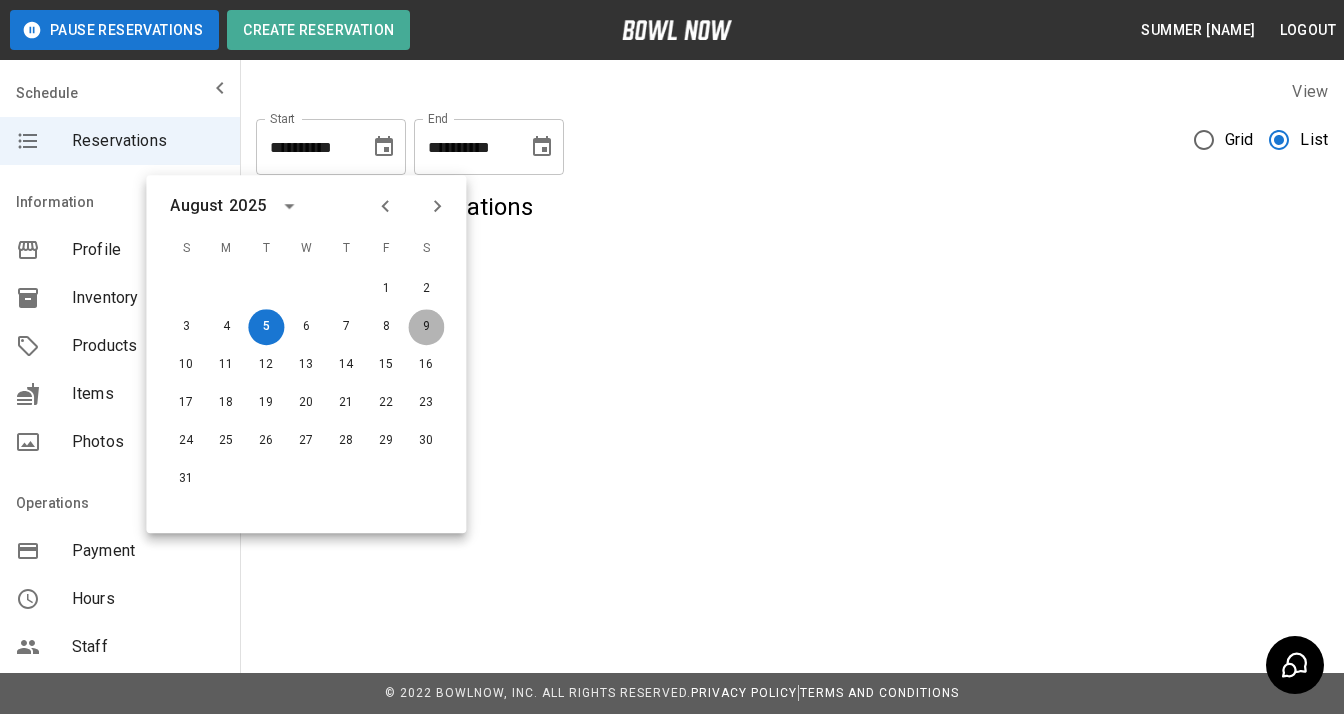 click on "9" at bounding box center (426, 327) 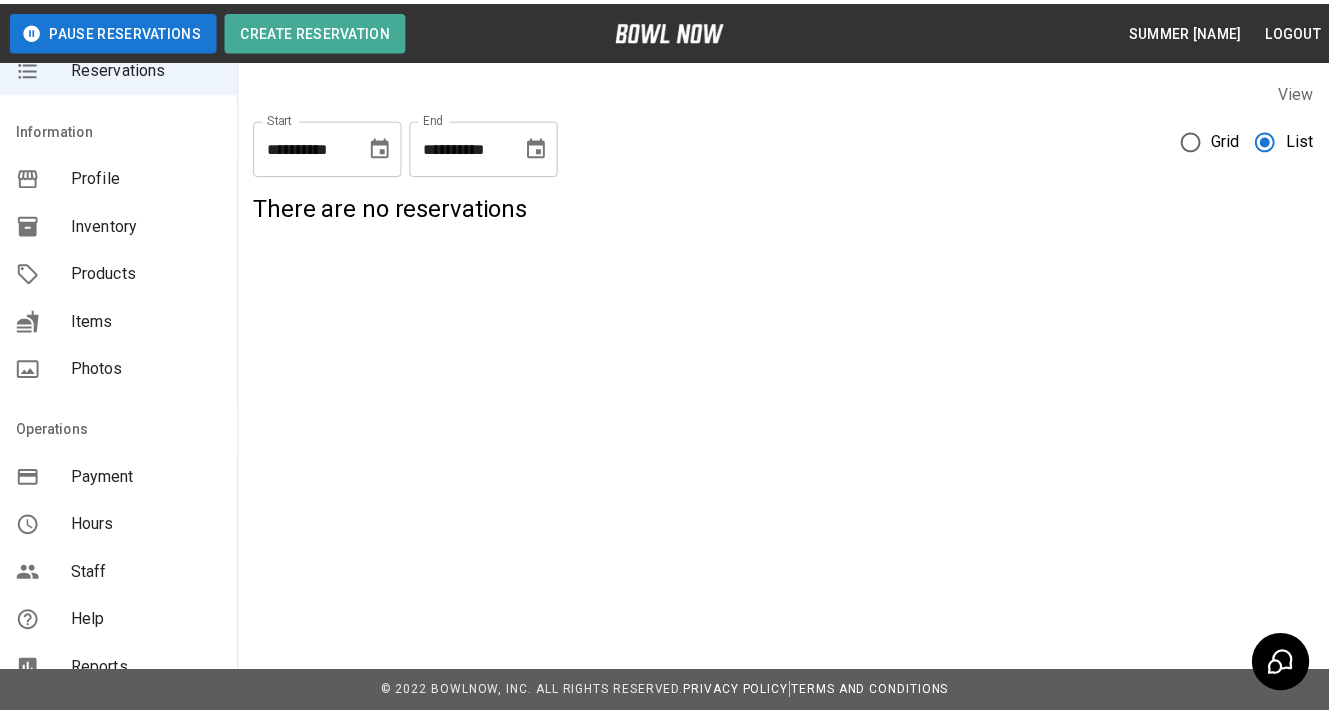scroll, scrollTop: 0, scrollLeft: 0, axis: both 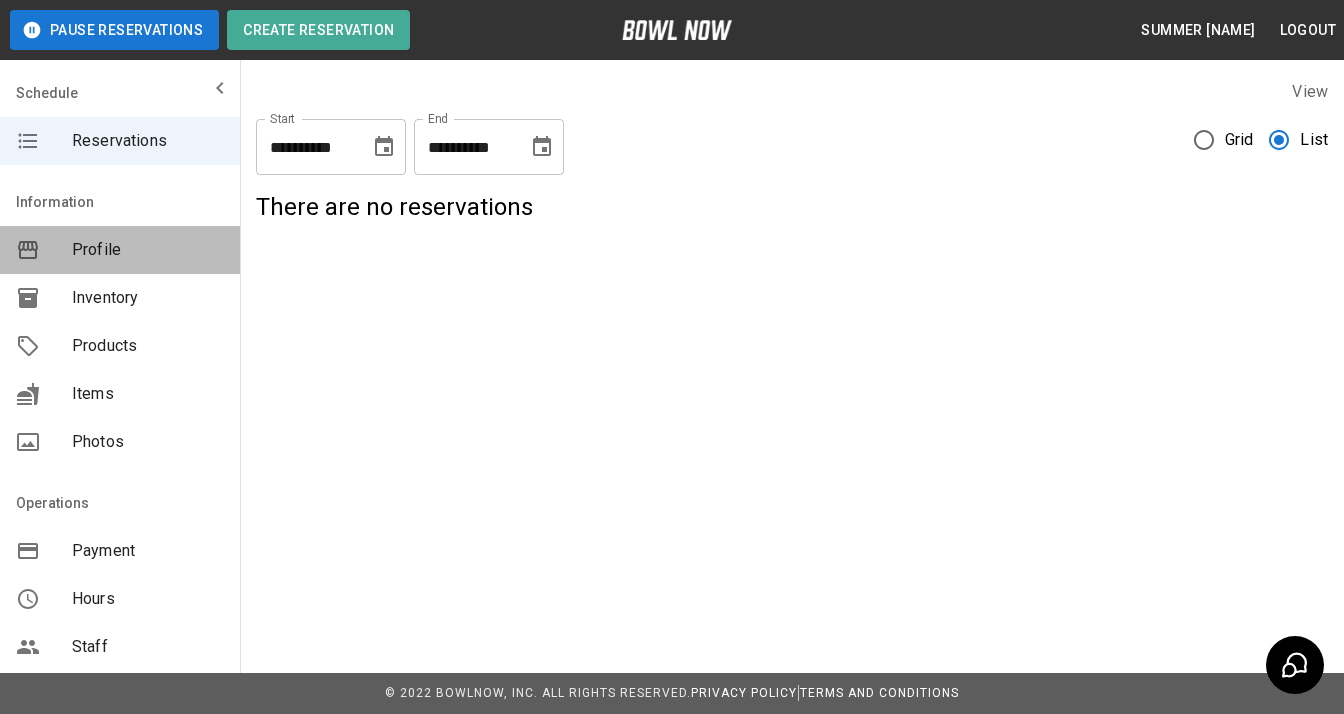 click on "Profile" at bounding box center (148, 250) 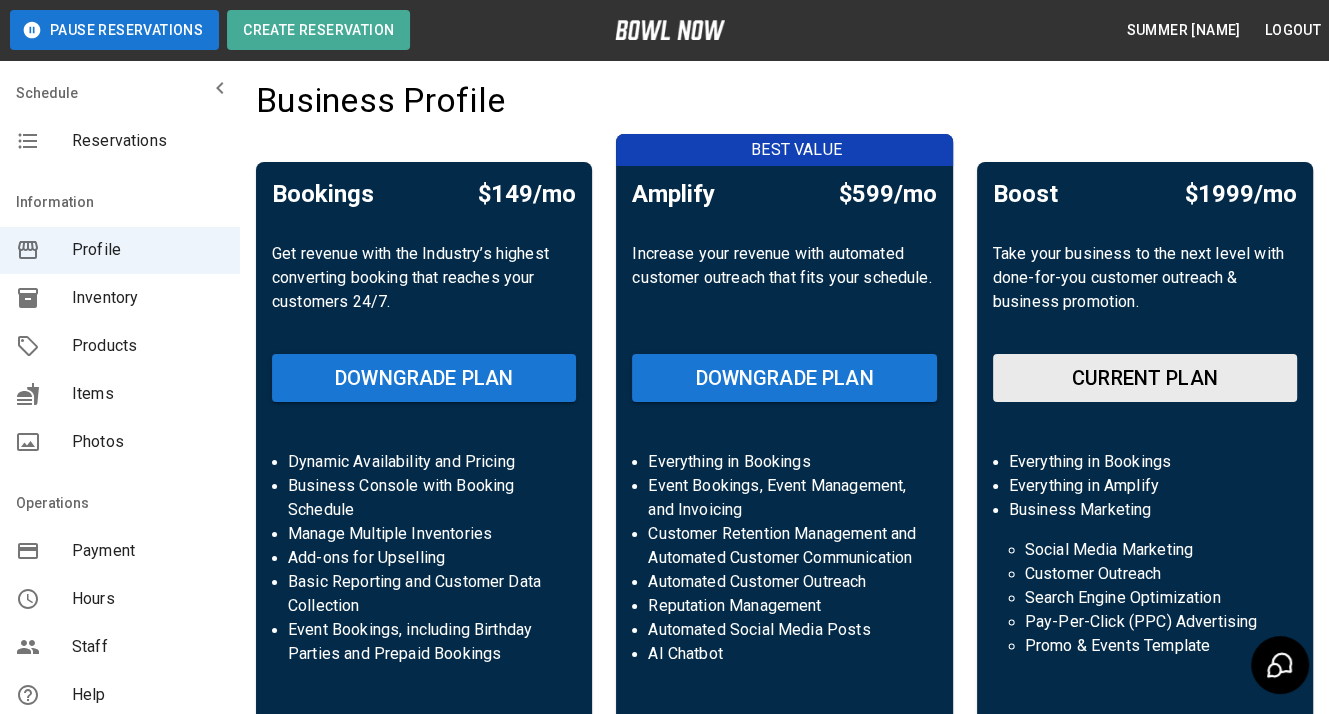 scroll, scrollTop: 0, scrollLeft: 0, axis: both 